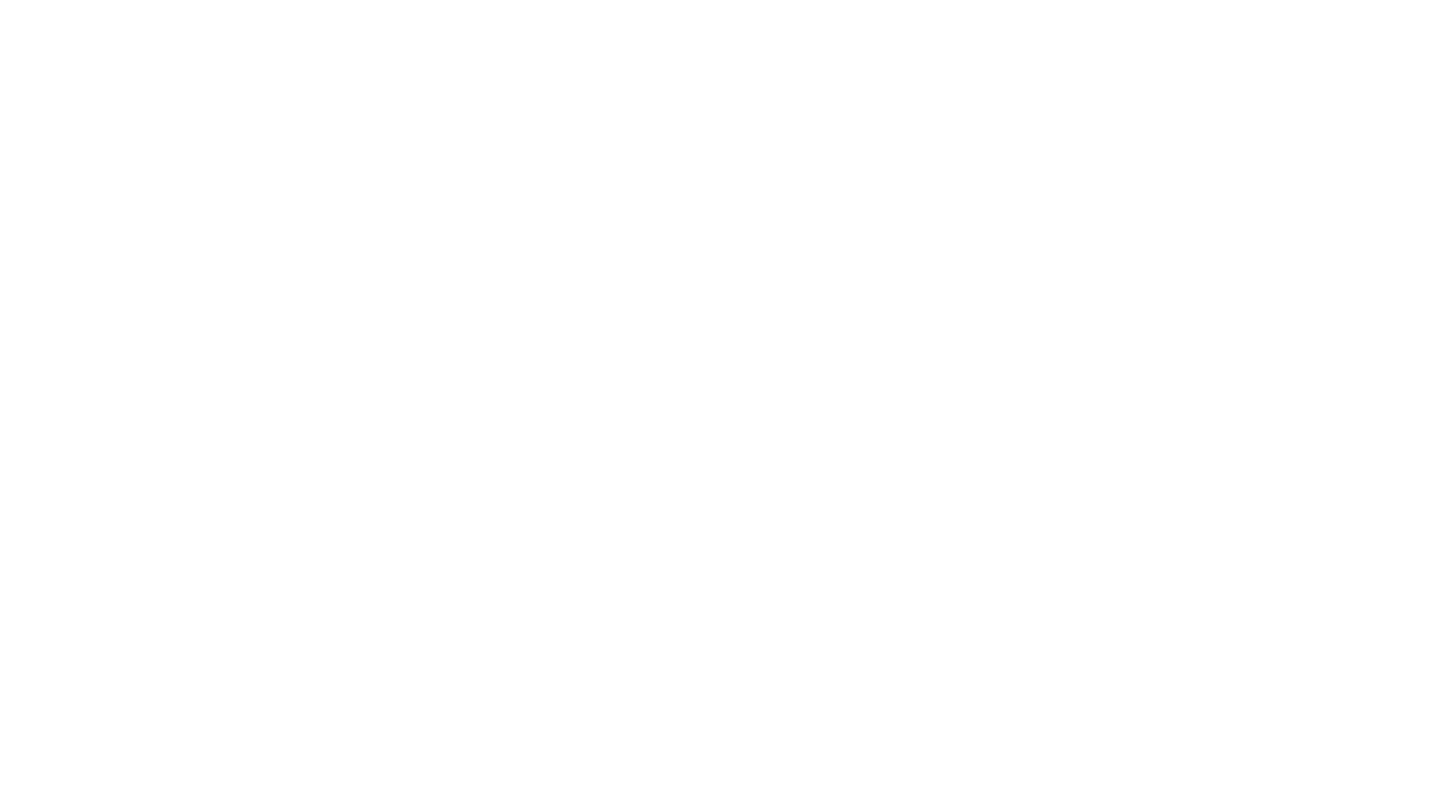 scroll, scrollTop: 0, scrollLeft: 0, axis: both 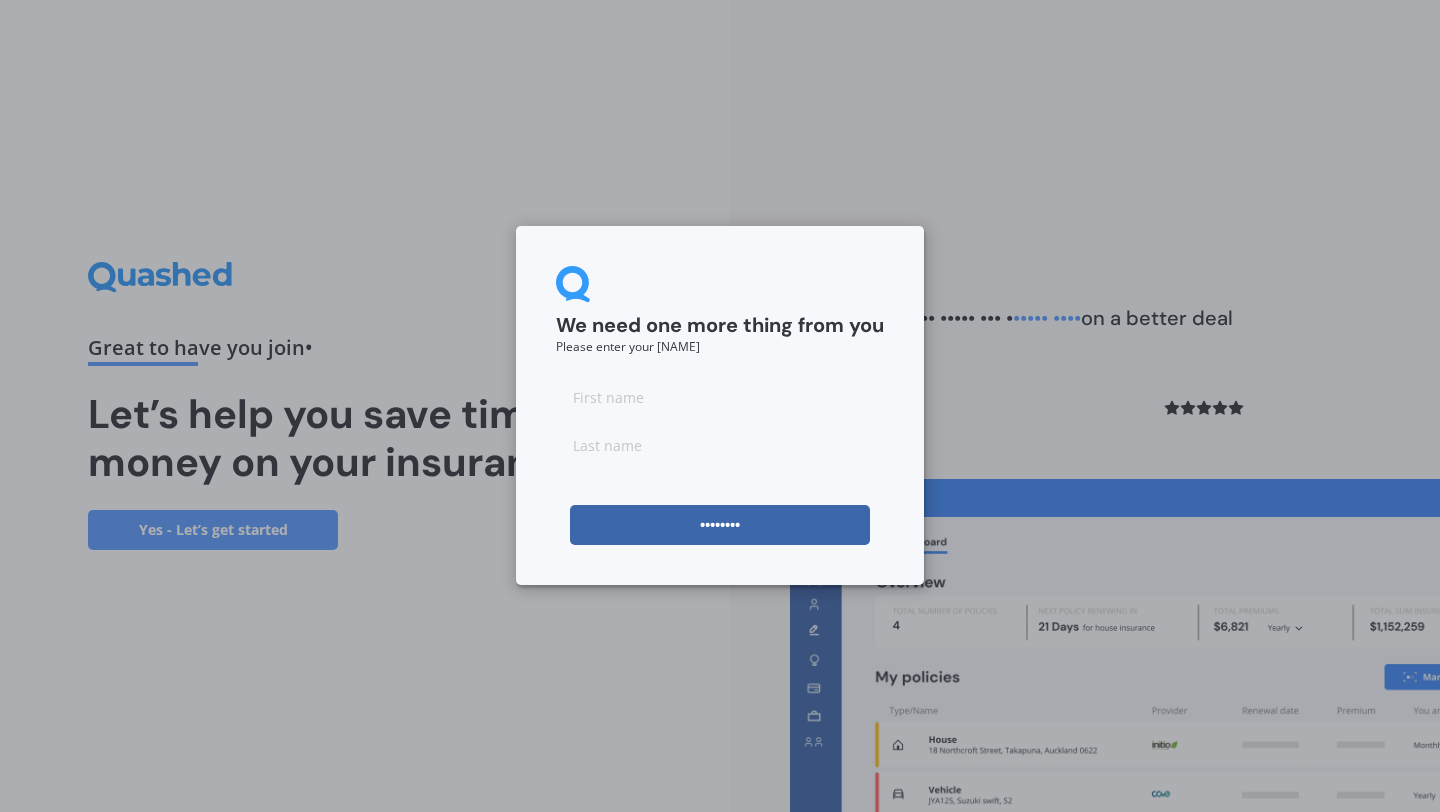 click at bounding box center [720, 397] 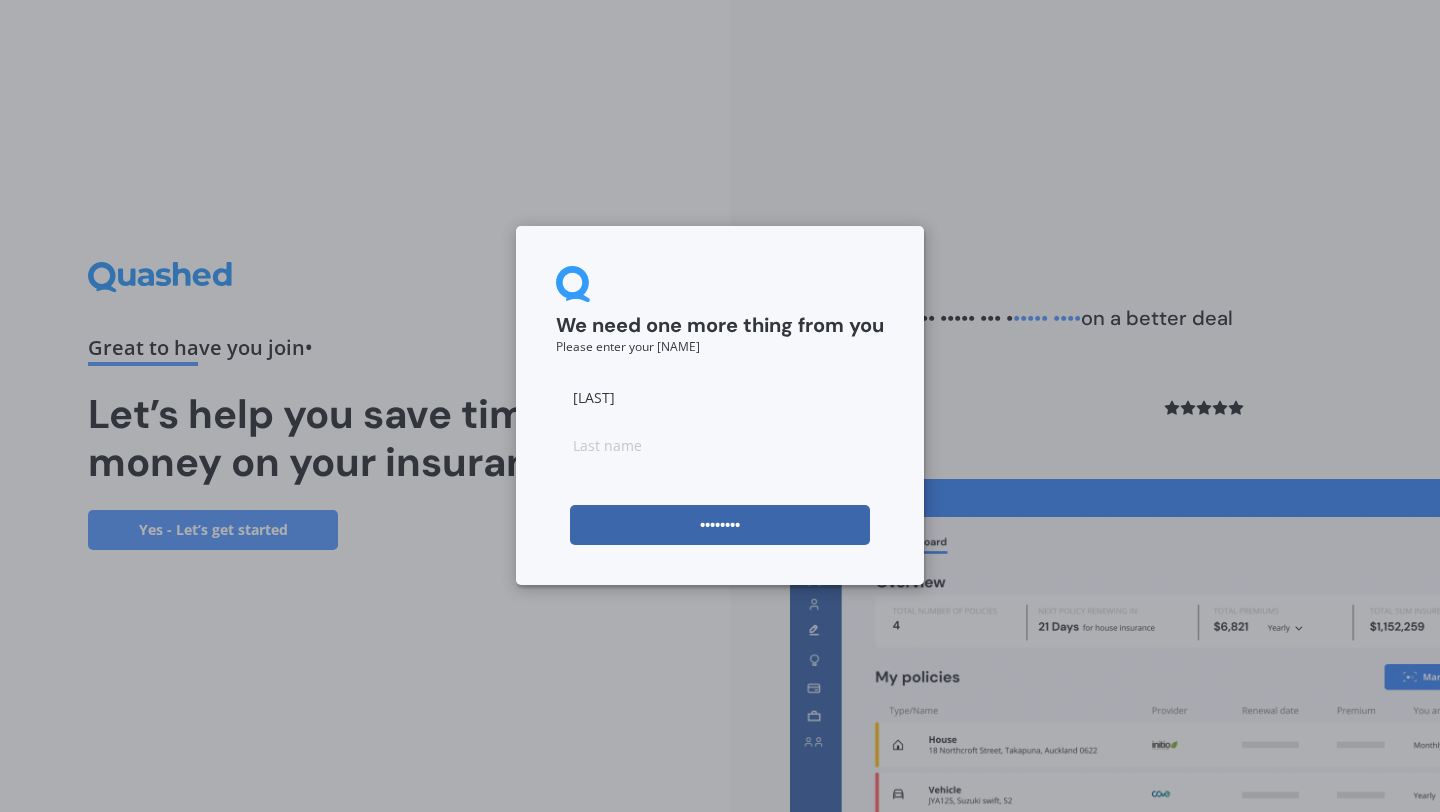 type on "[LAST]" 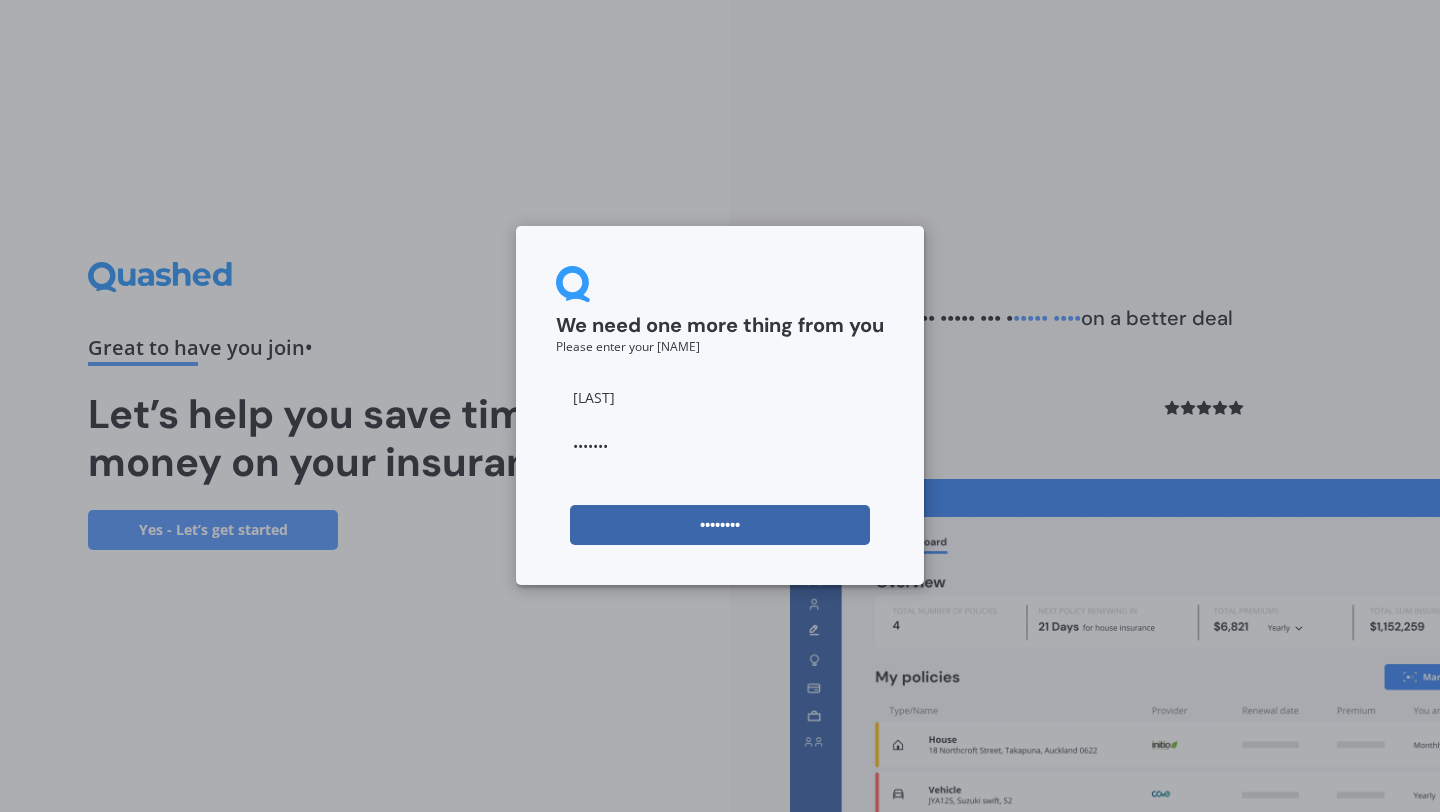 type on "•••••••" 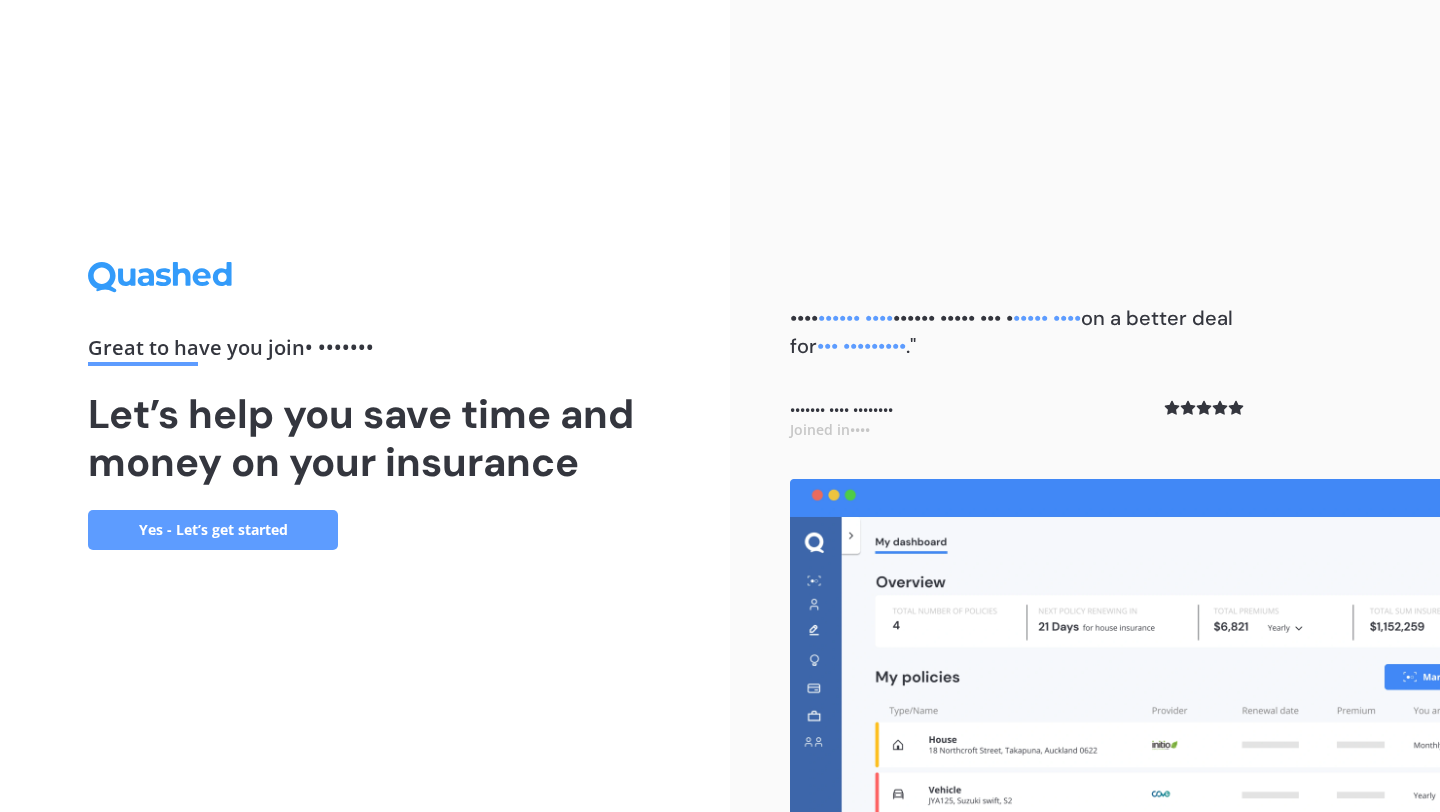 click on "Yes - Let’s get started" at bounding box center (213, 530) 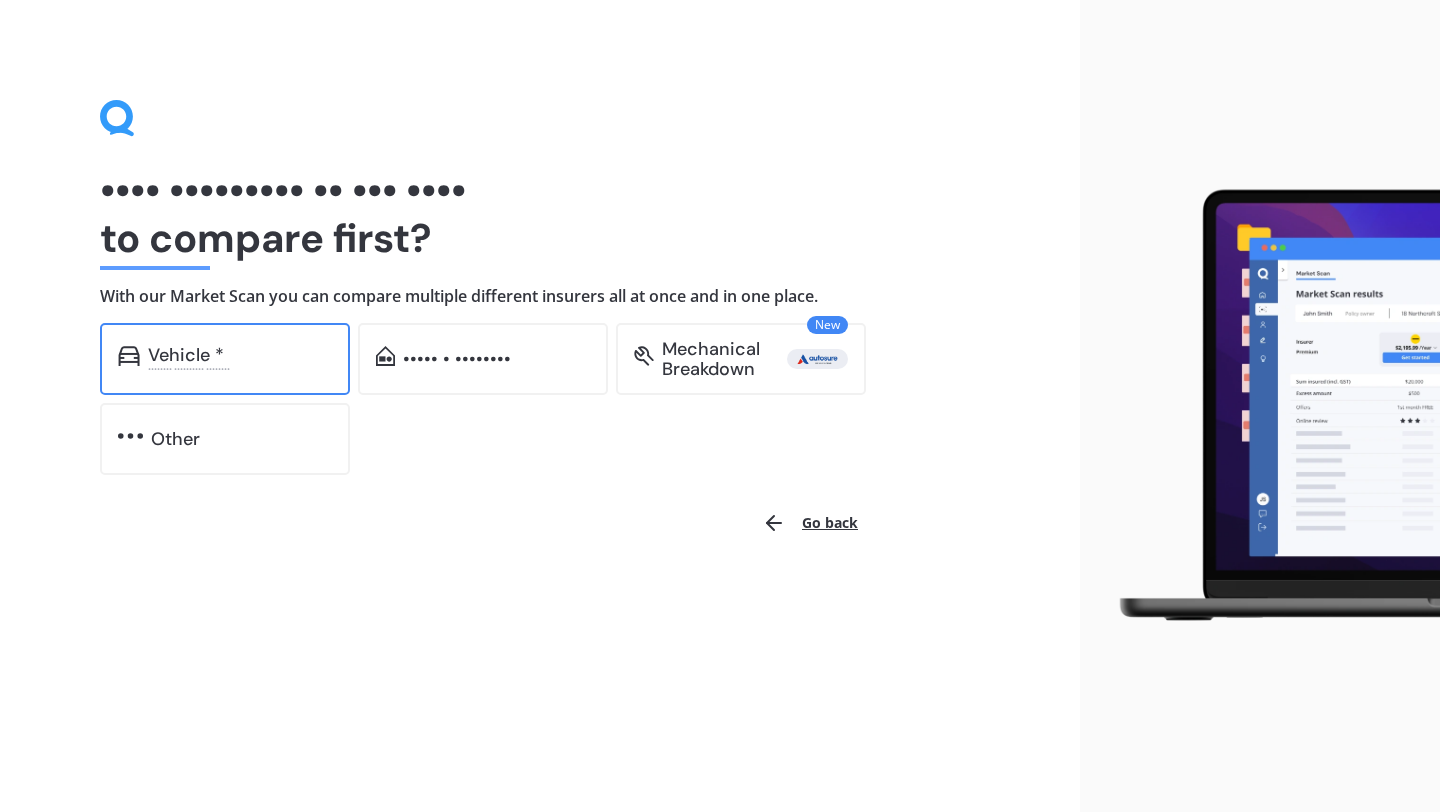 click on "Vehicle *" at bounding box center [240, 355] 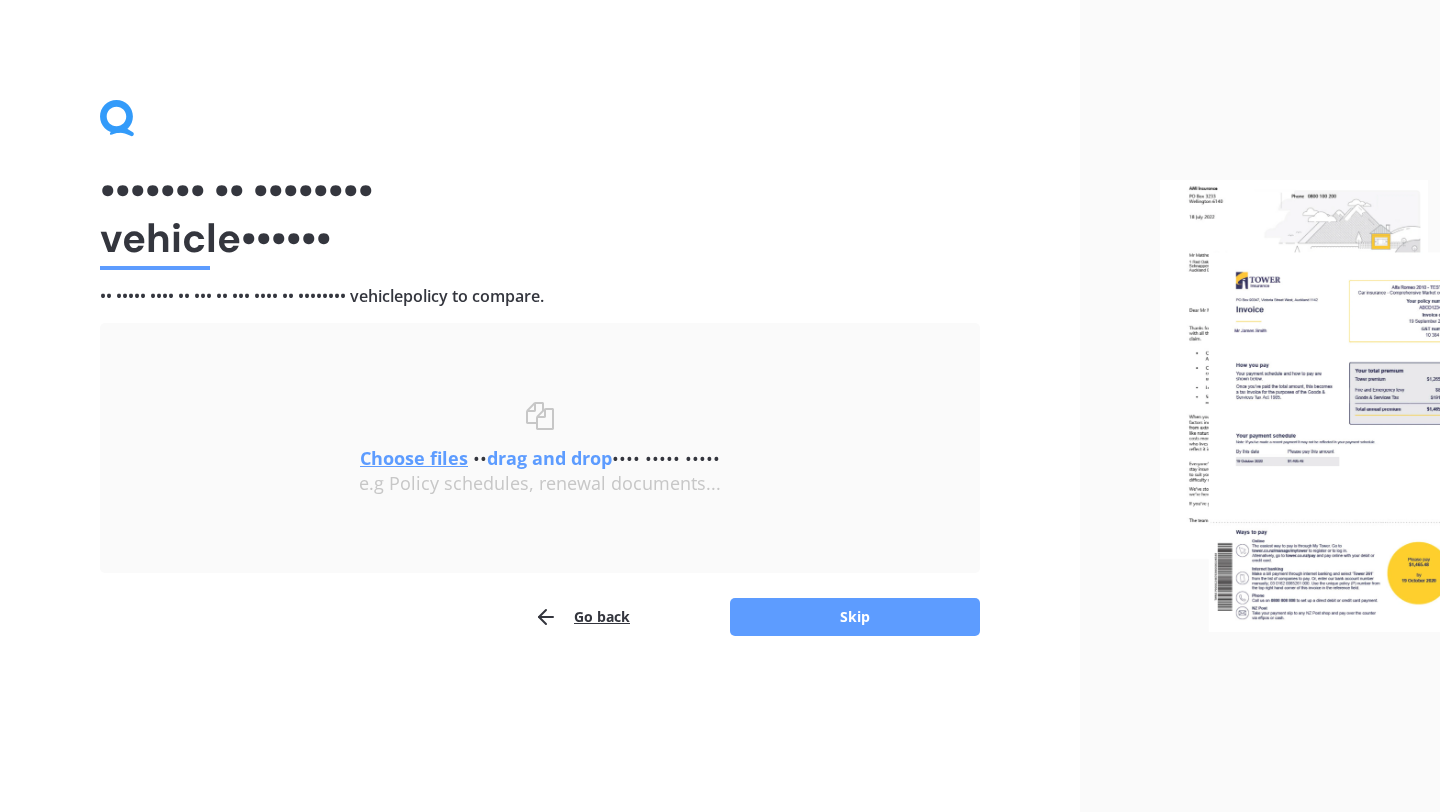 click on "••••••• •• ••••••••   •••••••  •••••• •• ••••• •••• •• ••• •• ••• •••• •• ••••••••   •••••••  •••••• •• •••••••• ••••••••• •••••• •••••   ••  •••• ••• ••••  •••• ••••• ••••• •••••• ••••• •• •••••• ••• •••••• •••••••••• ••••••• •••••••••••• ••• •••• ••••   ••••••• ••••••• ••••• ••• •••• •• ••••••• ••• ••••••• •••••• •• •••• ••••" at bounding box center (540, 406) 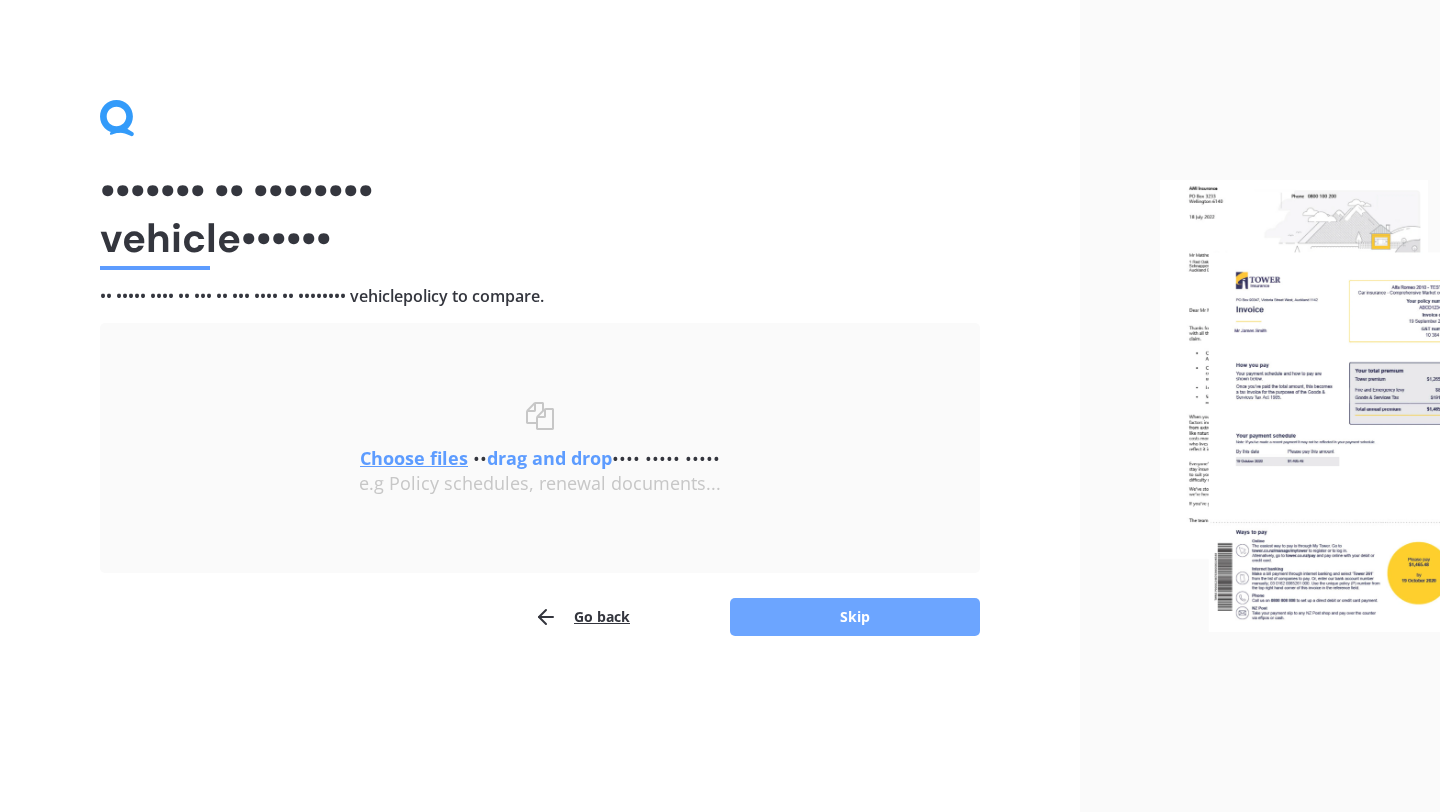 click on "Skip" at bounding box center (855, 617) 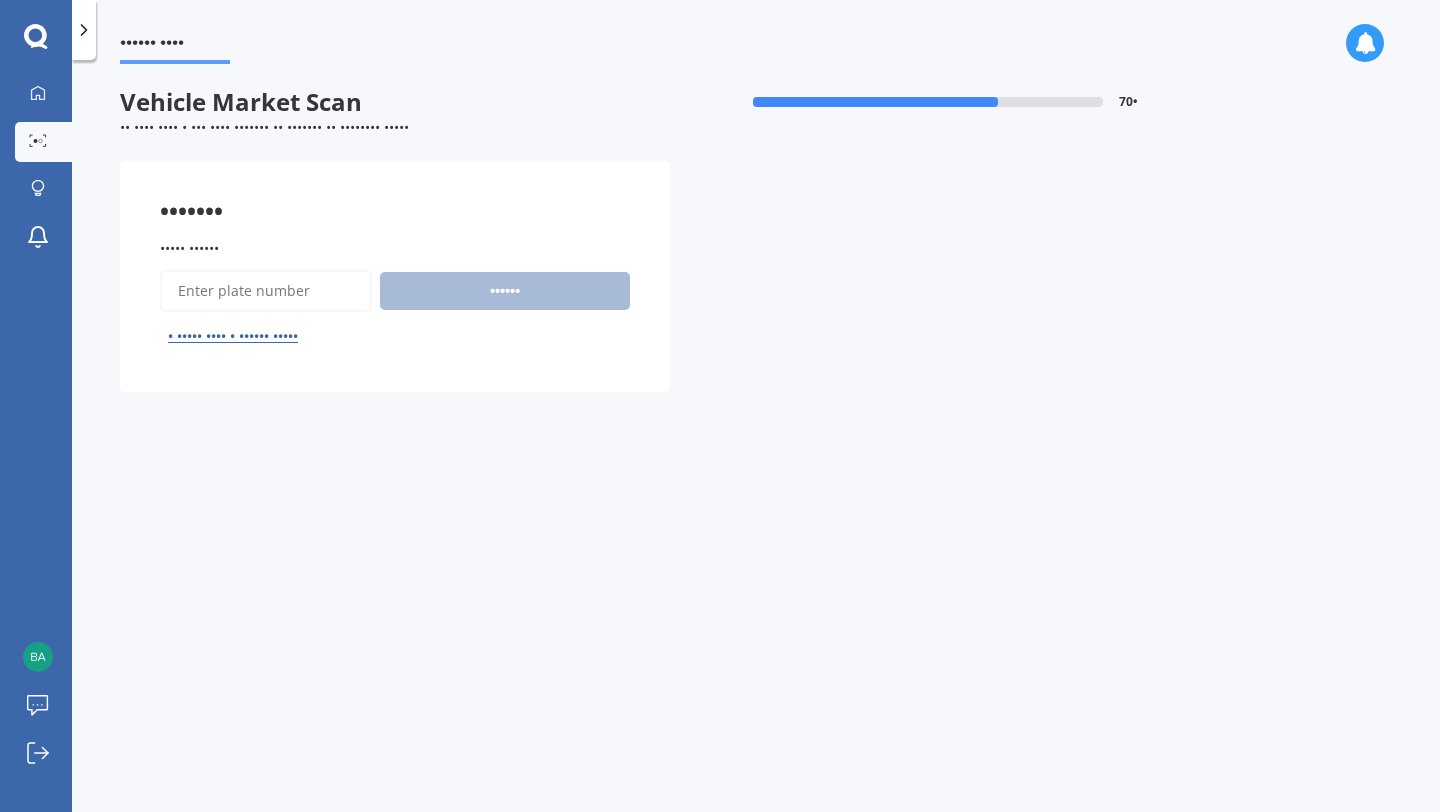 click on "••••• ••••••" at bounding box center (266, 291) 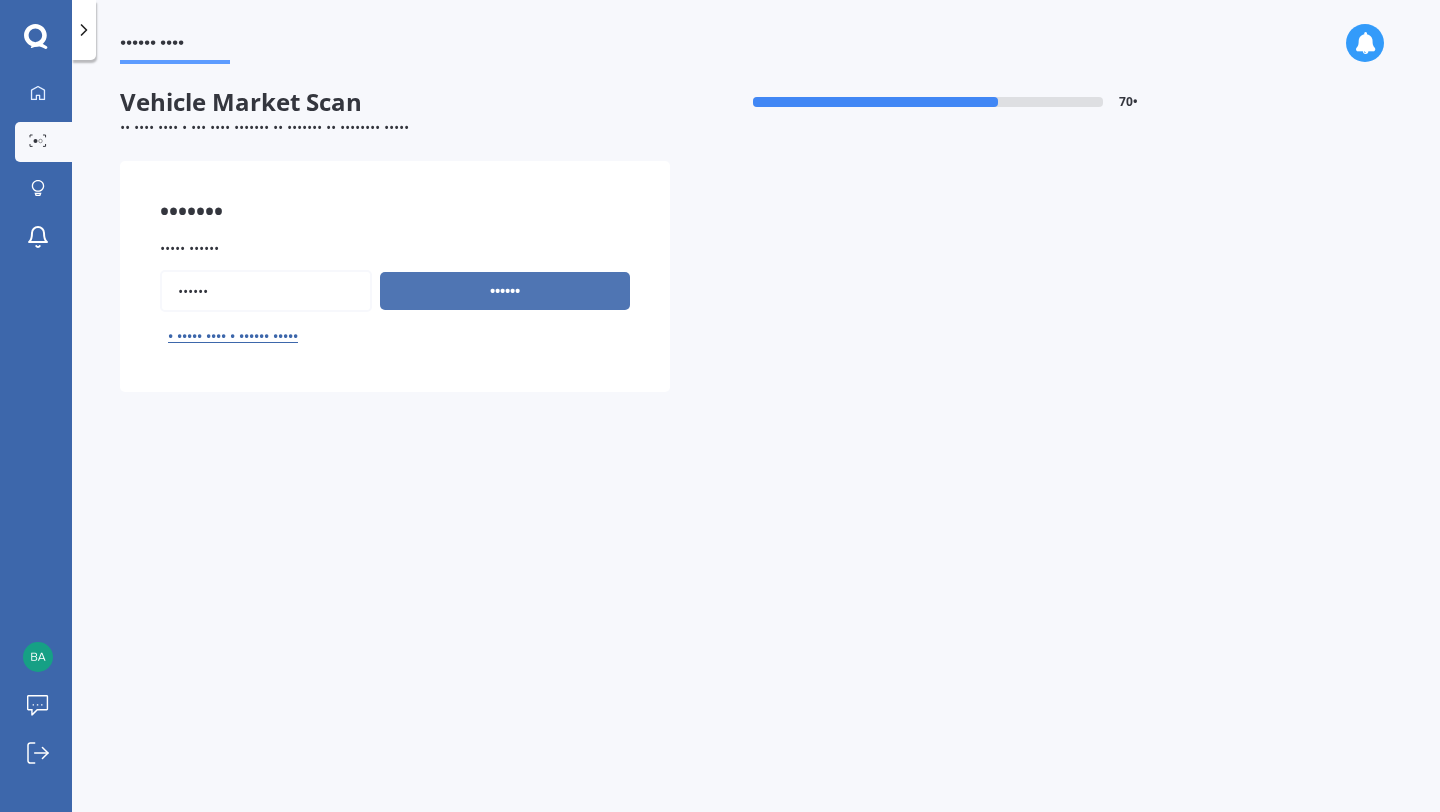 type on "••••••" 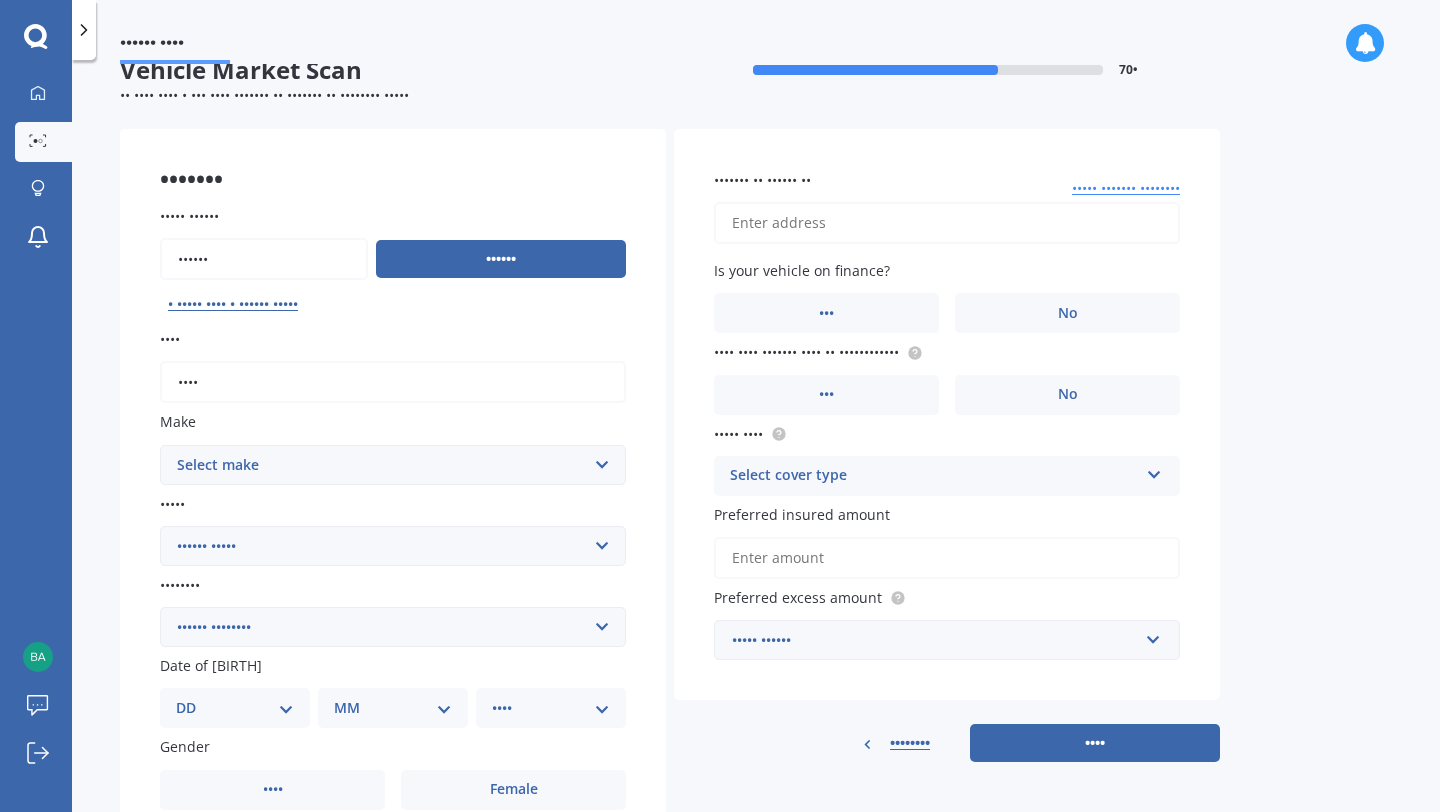 scroll, scrollTop: 51, scrollLeft: 0, axis: vertical 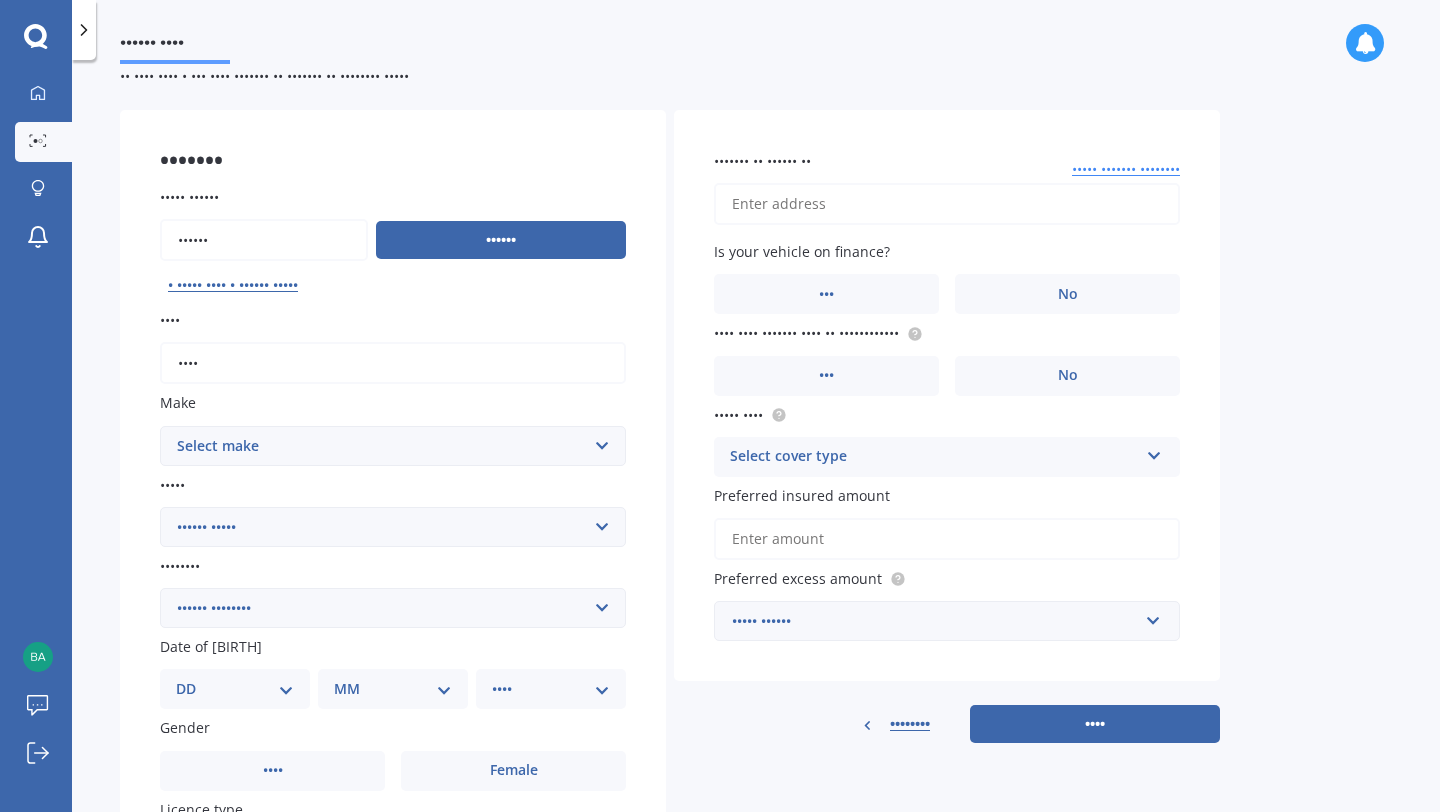 click on "••••••• •• •••••• ••" at bounding box center (947, 204) 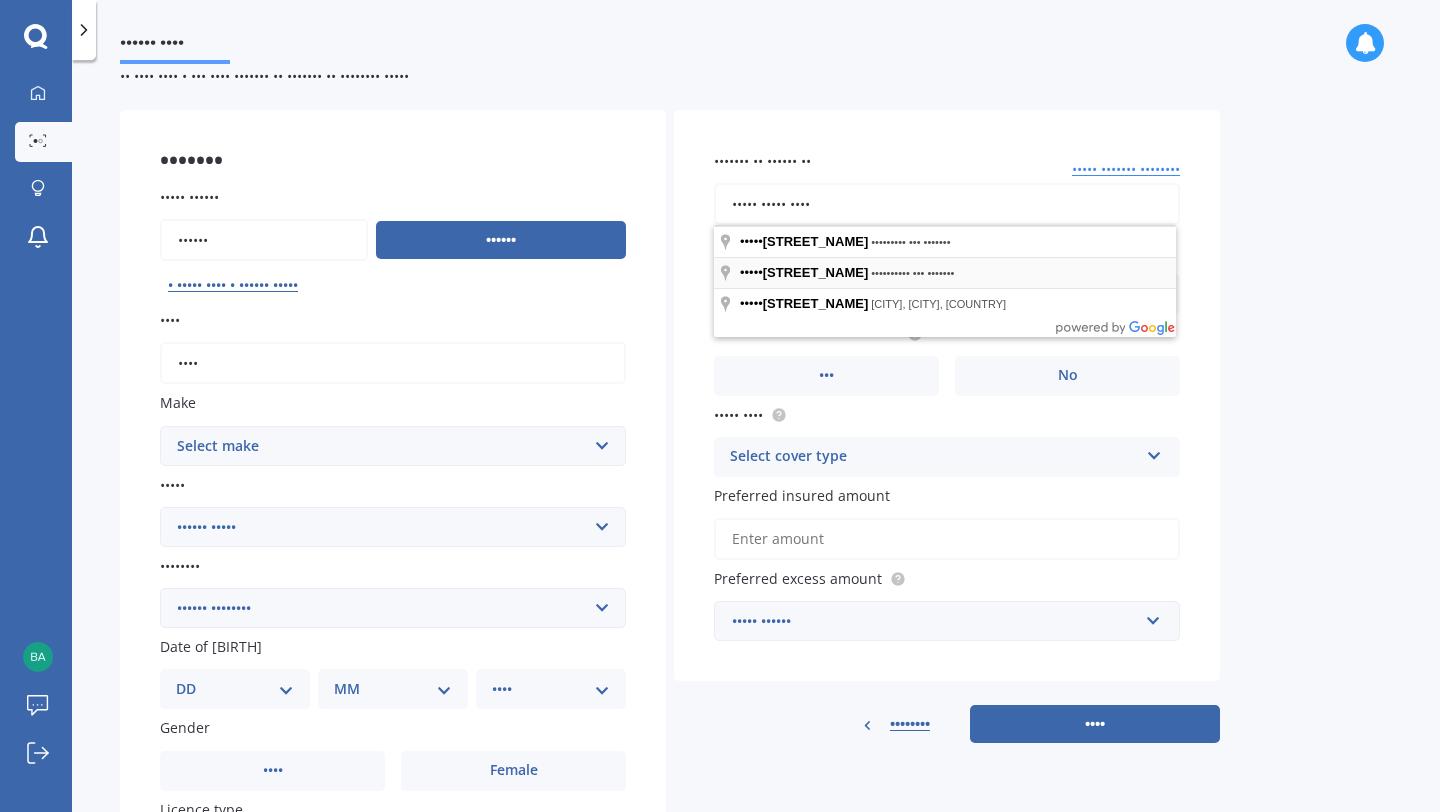 type on "••••• ••••• ••••" 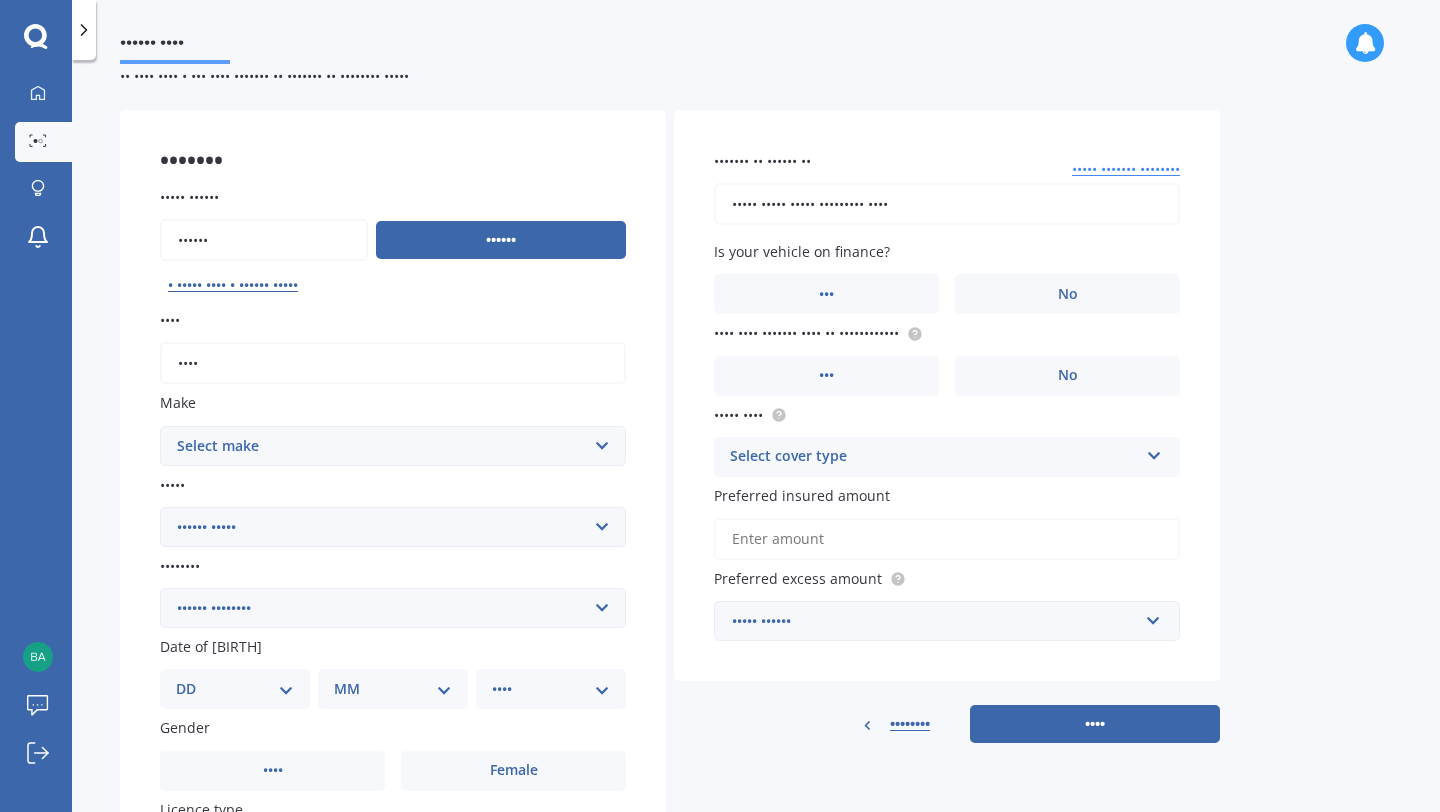 scroll, scrollTop: 120, scrollLeft: 0, axis: vertical 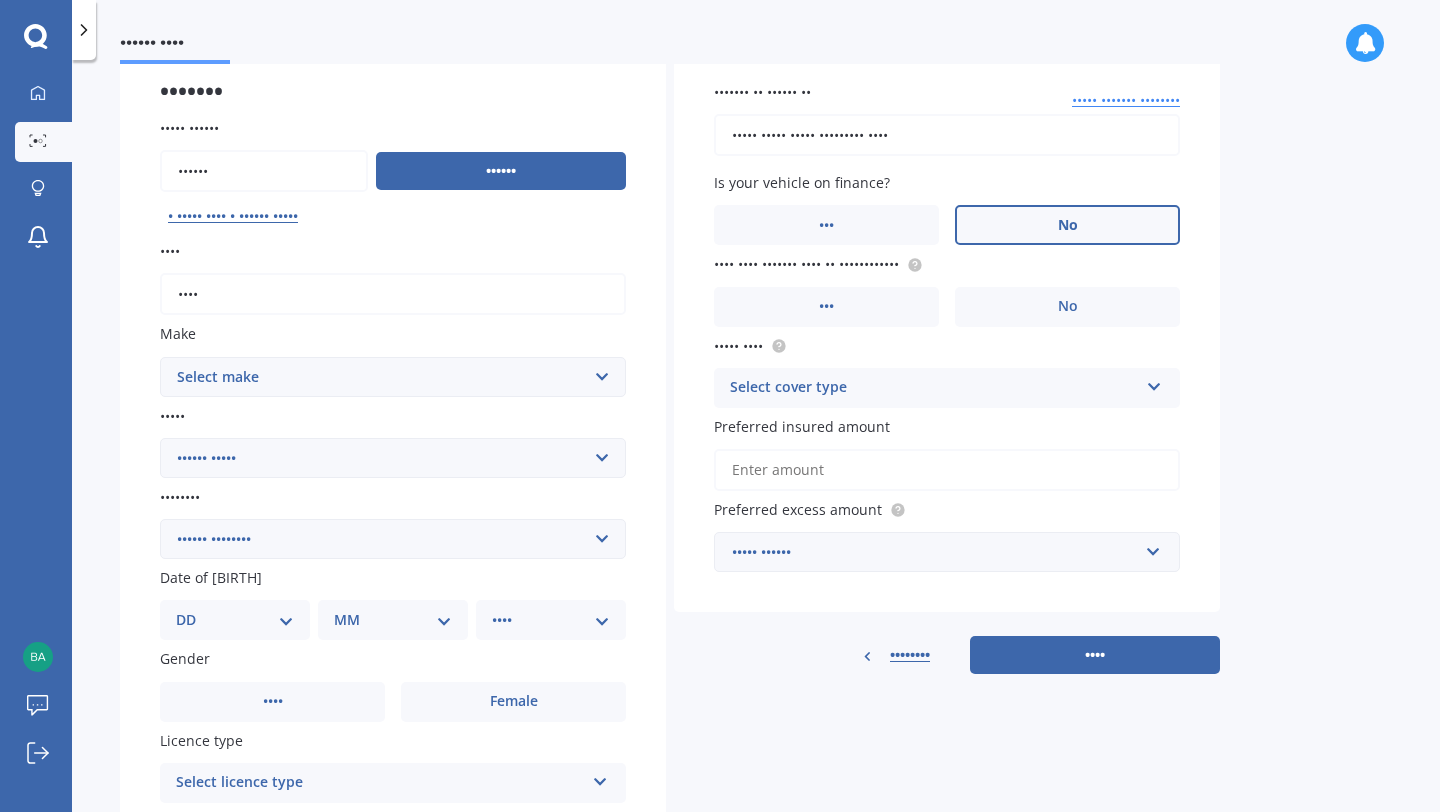 click on "No" at bounding box center (513, 702) 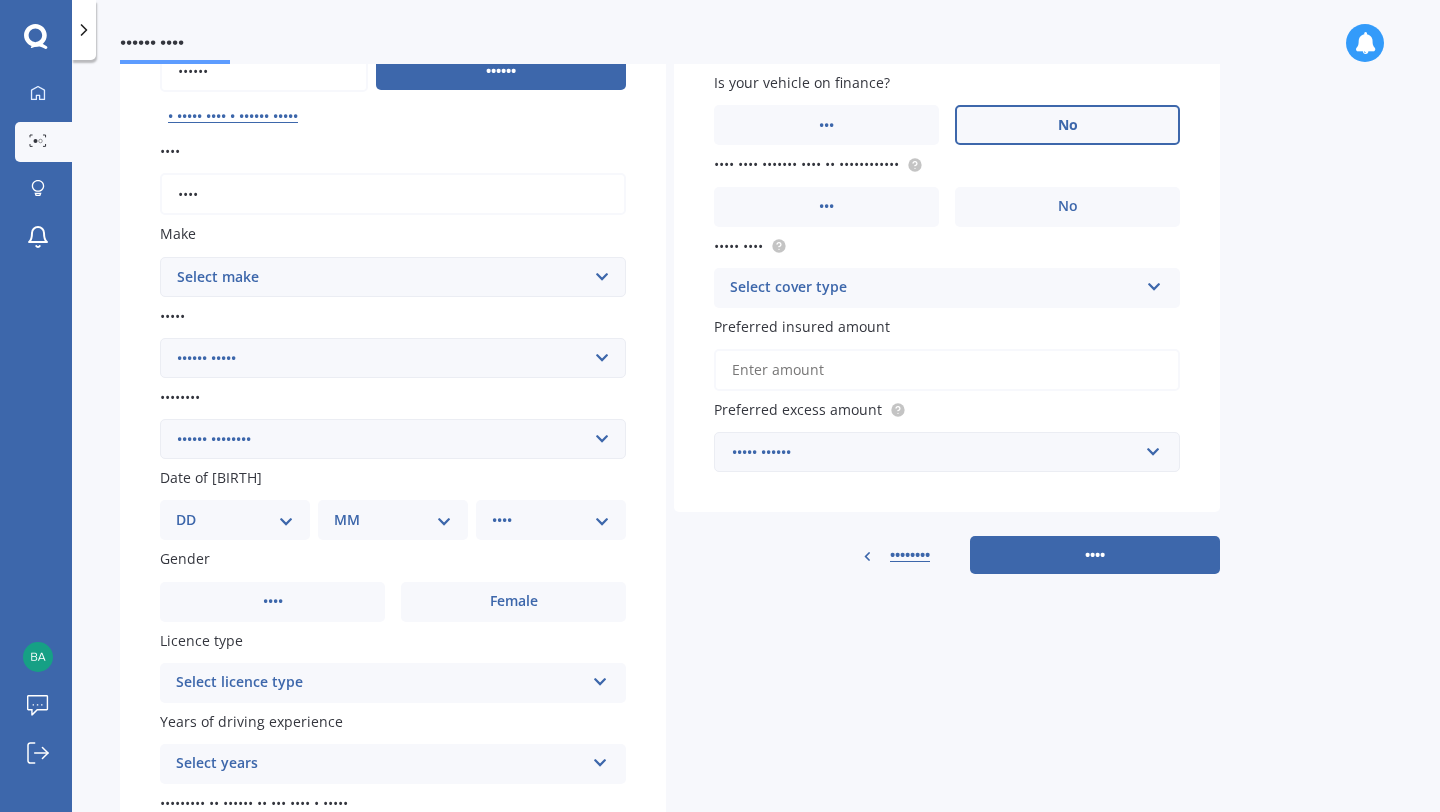 scroll, scrollTop: 220, scrollLeft: 0, axis: vertical 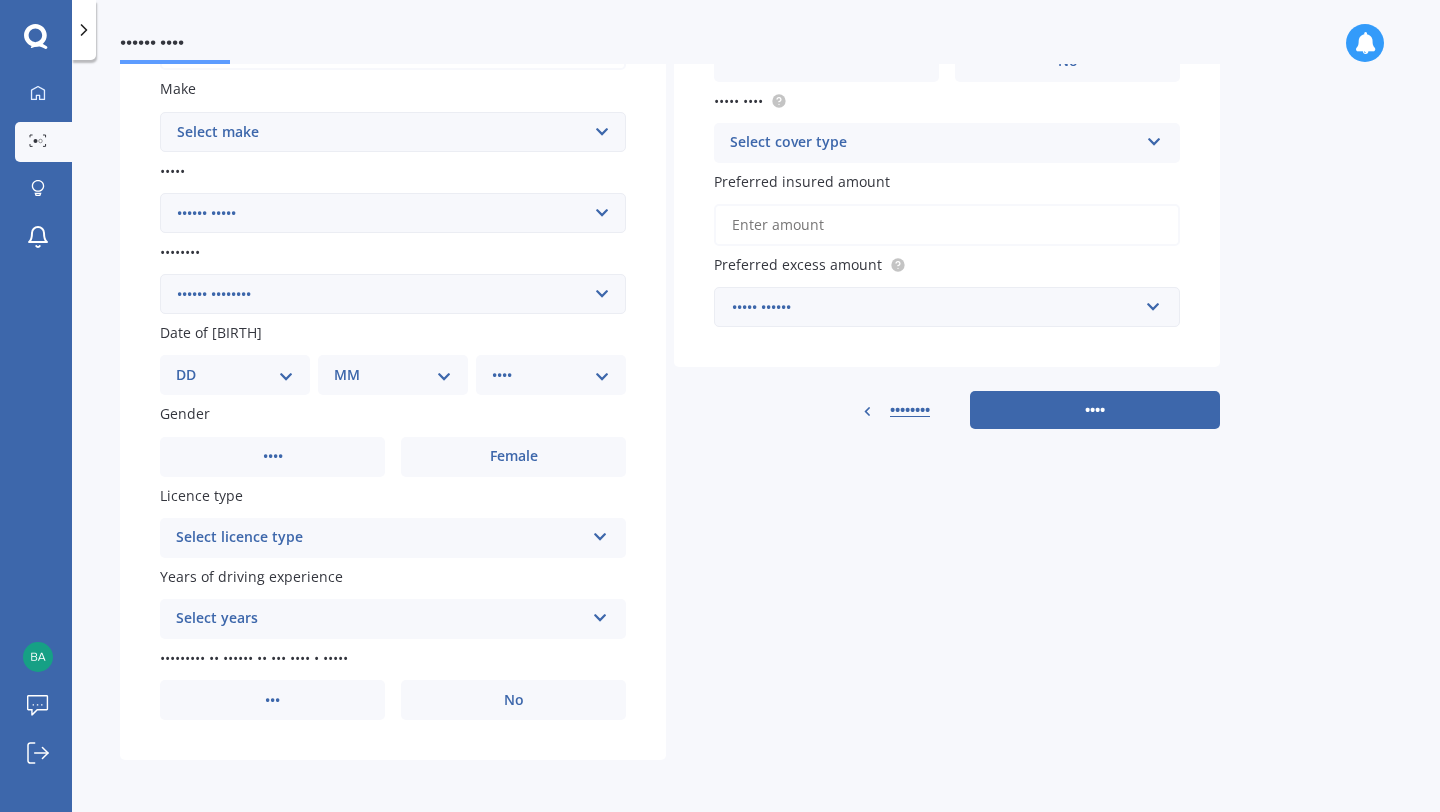 click on "•• •• •• •• •• •• •• •• •• •• •• •• •• •• •• •• •• •• •• •• •• •• •• •• •• •• •• •• •• •• •• ••" at bounding box center (235, 375) 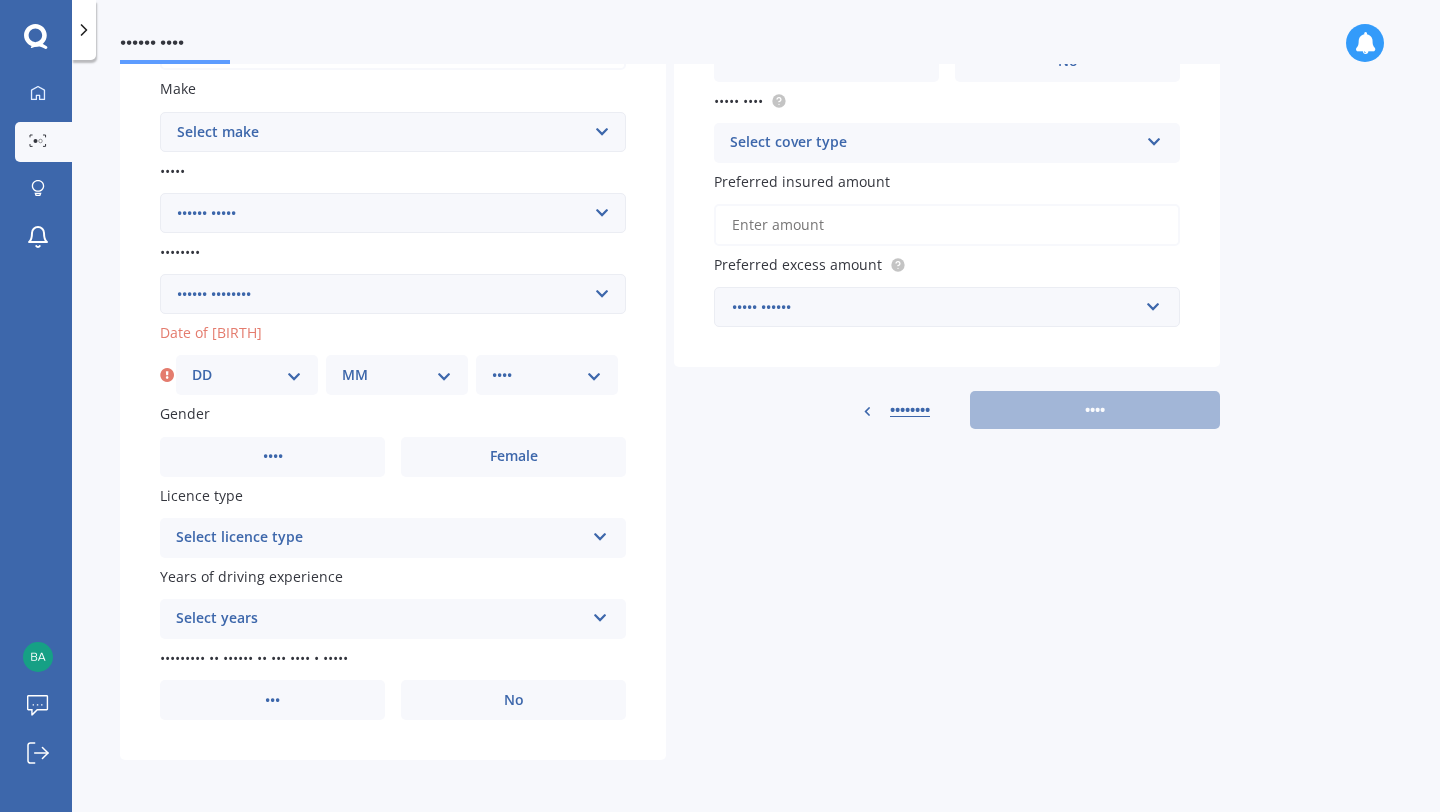 click on "•••••• •••••••• •••• •••••• ••• •••• ••• ••• ••• ••••• ••• ••••• ••• ••• ••• ••• •••• ••• ••• •• ••••••• ••••••••• •••• •••••• ••• ••• ••••••••• •••••• •••••• •••• •••••" at bounding box center [393, 294] 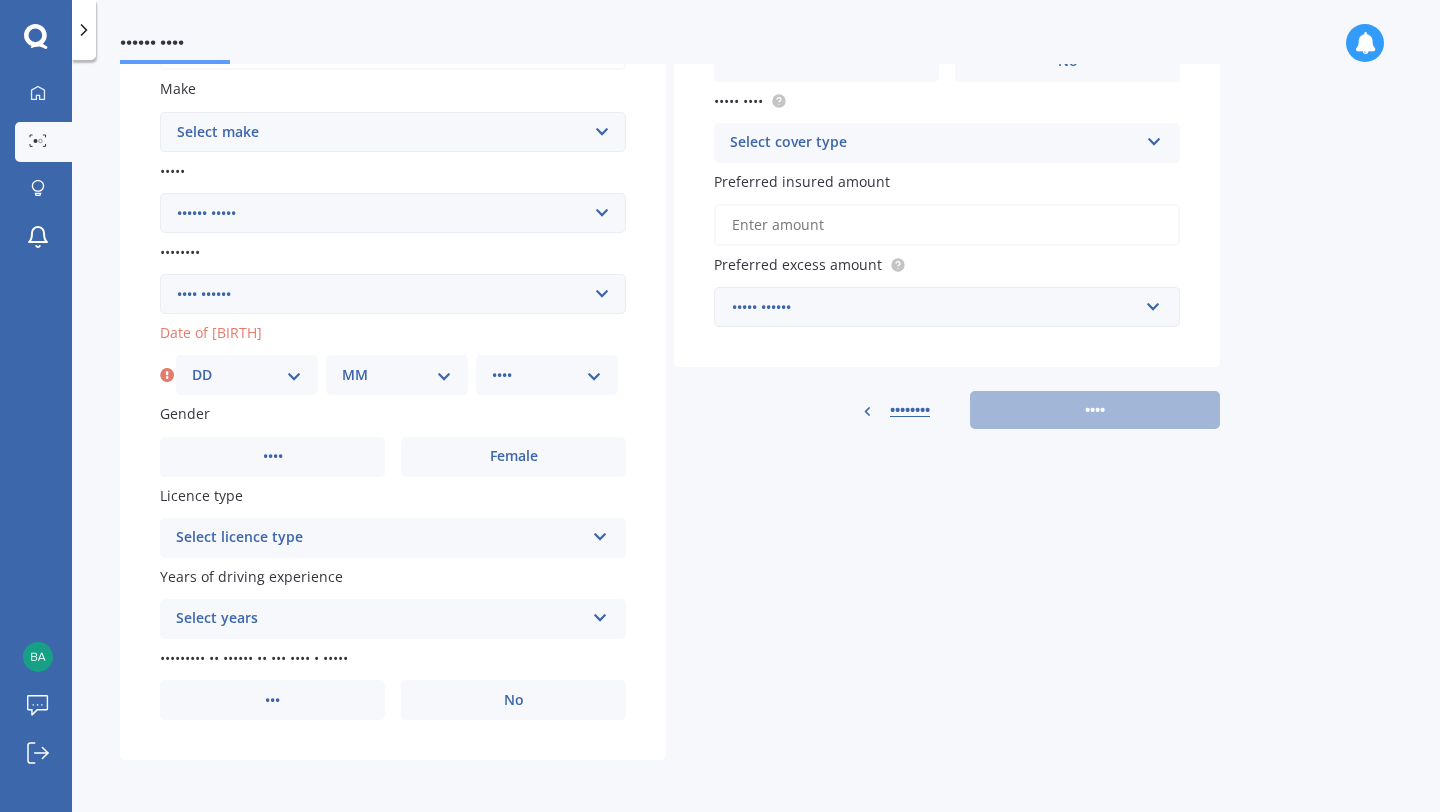 click on "•• •• •• •• •• •• •• •• •• •• •• •• ••" at bounding box center [397, 375] 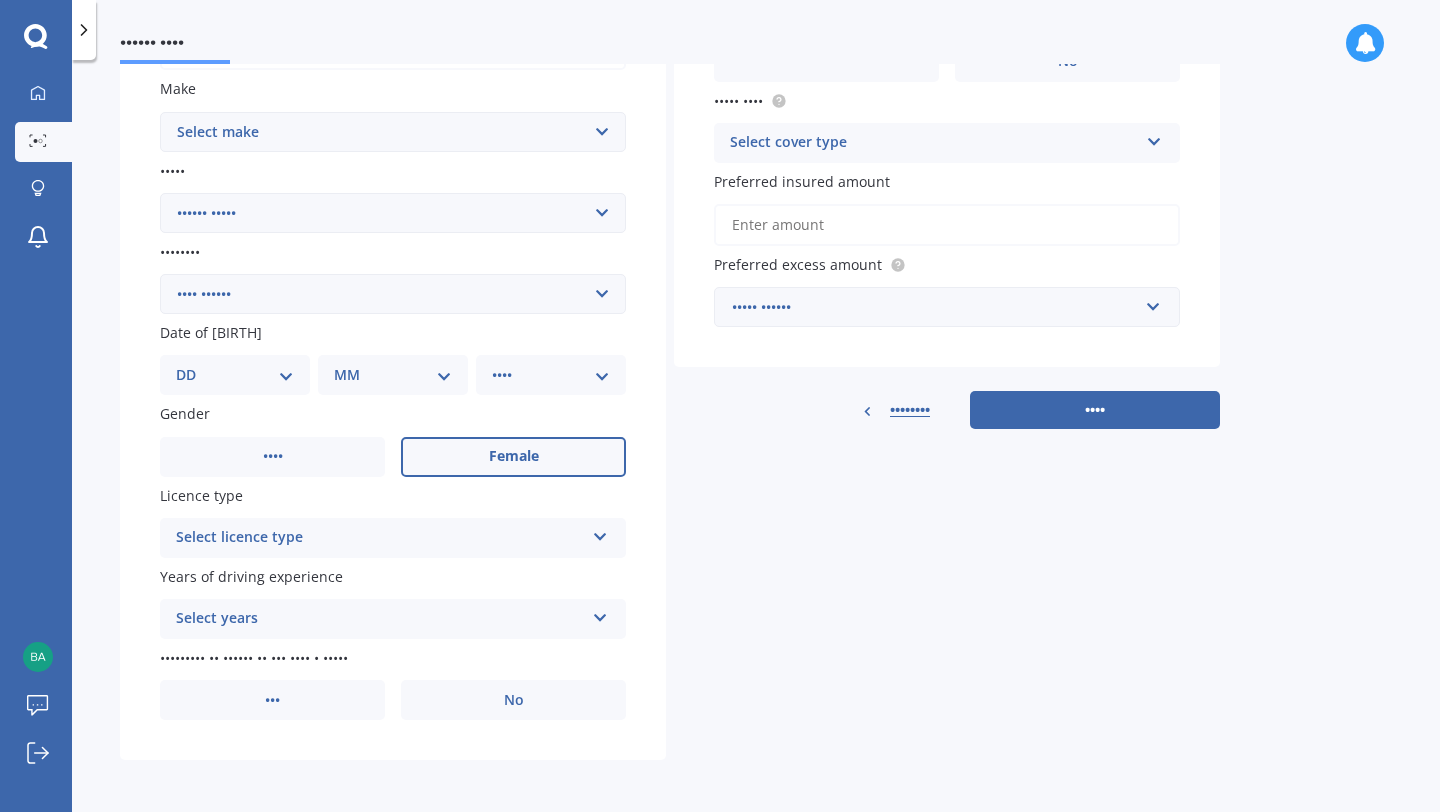 click on "Female" at bounding box center [513, 457] 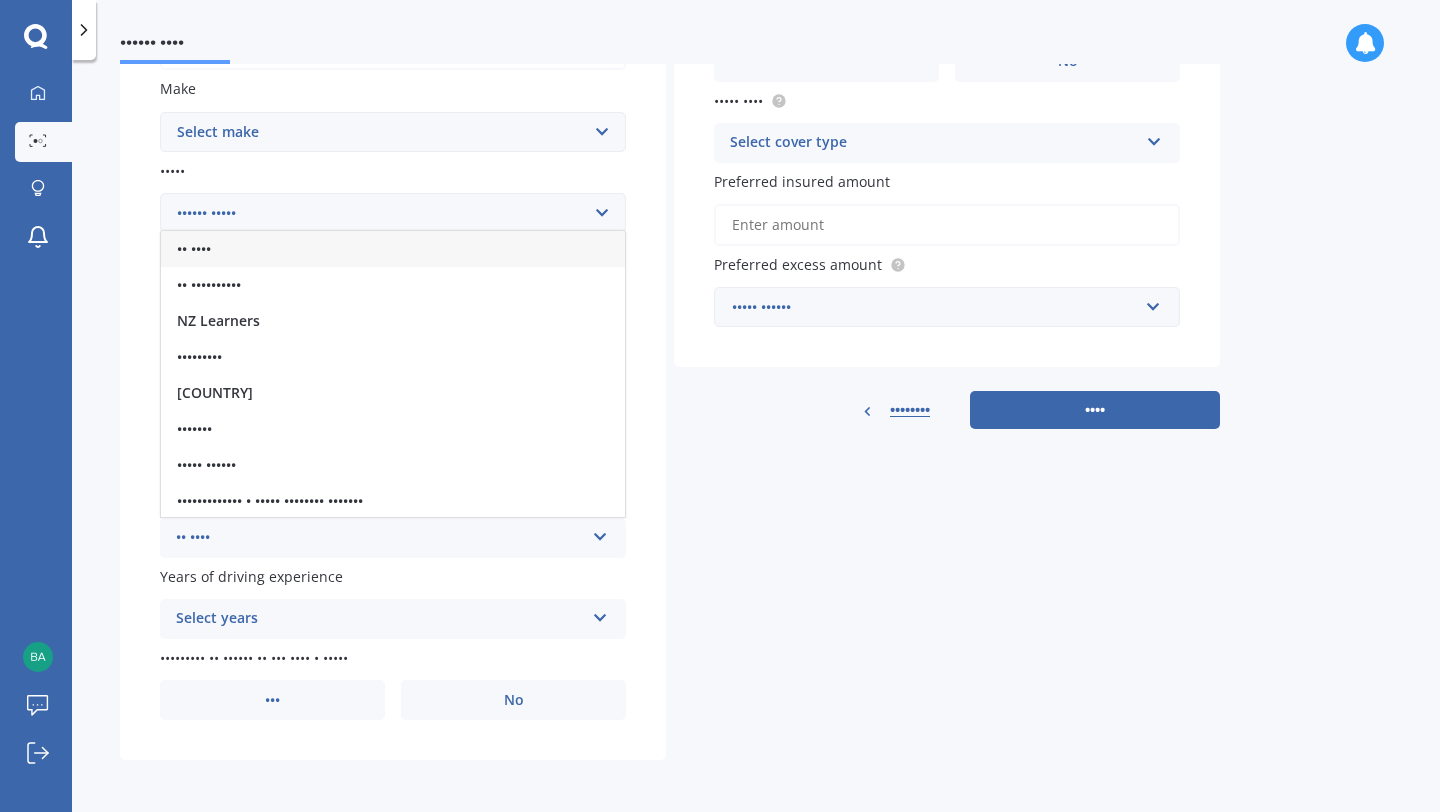 click on "•• ••••" at bounding box center [393, 249] 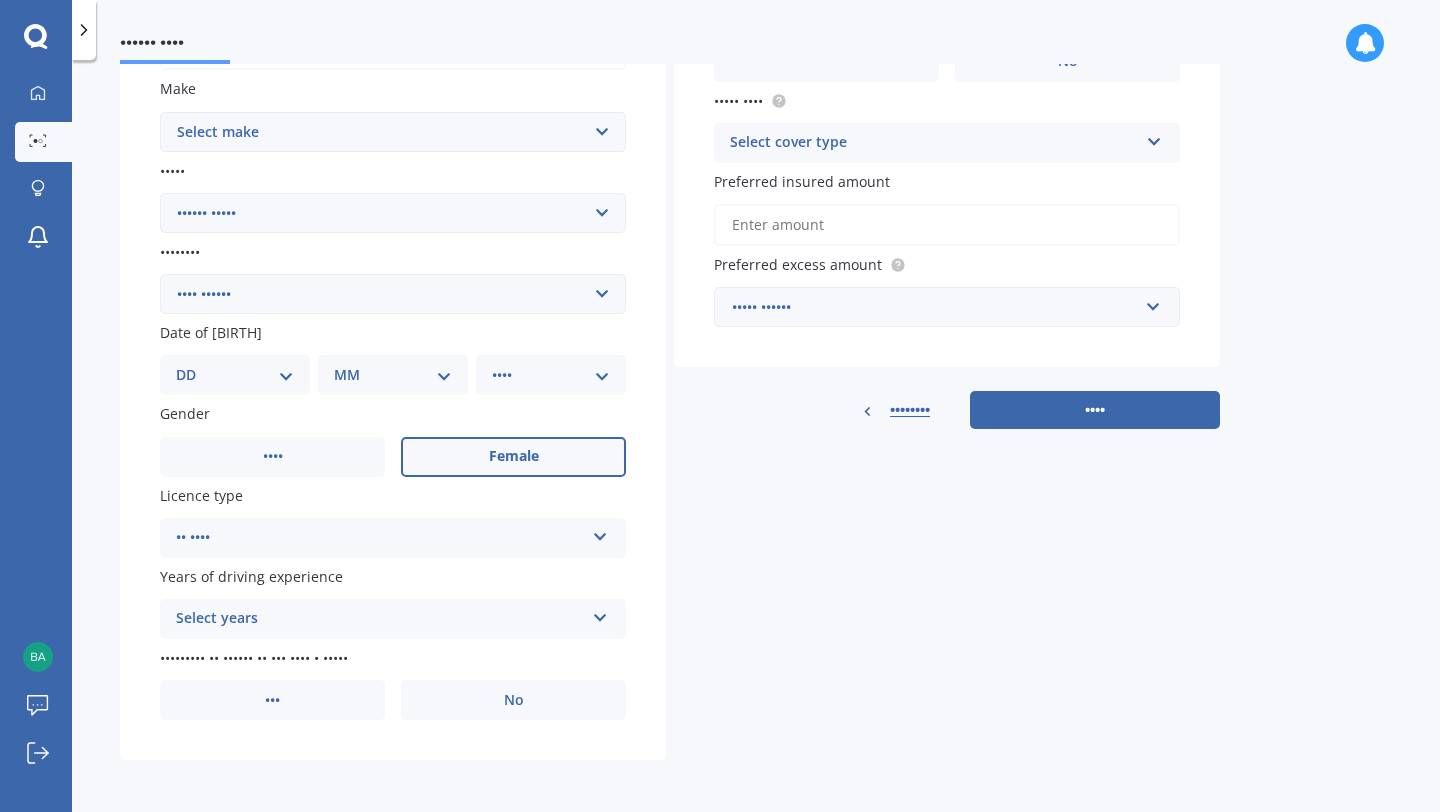 click on "Select years" at bounding box center [380, 619] 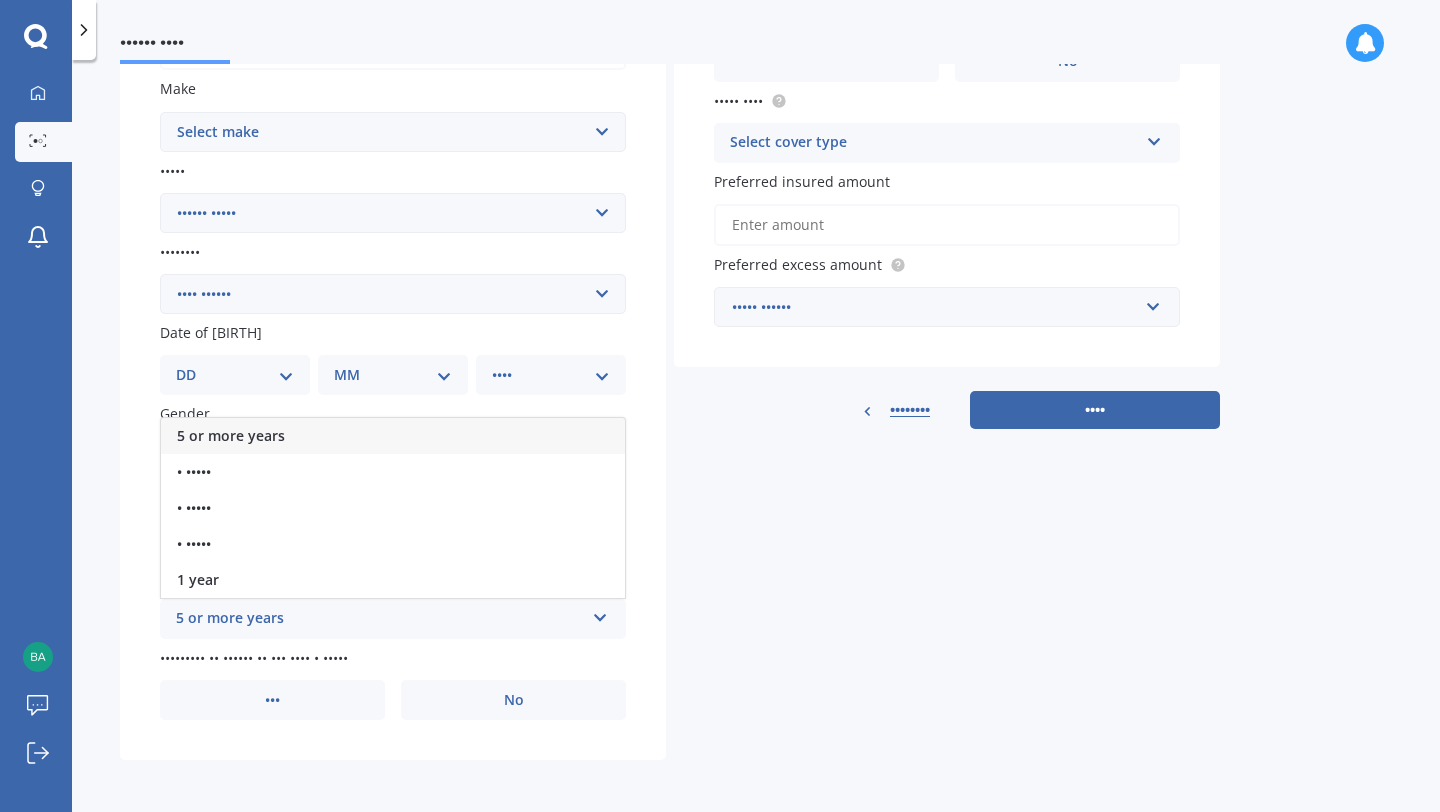 click on "5 or more years" at bounding box center [393, 436] 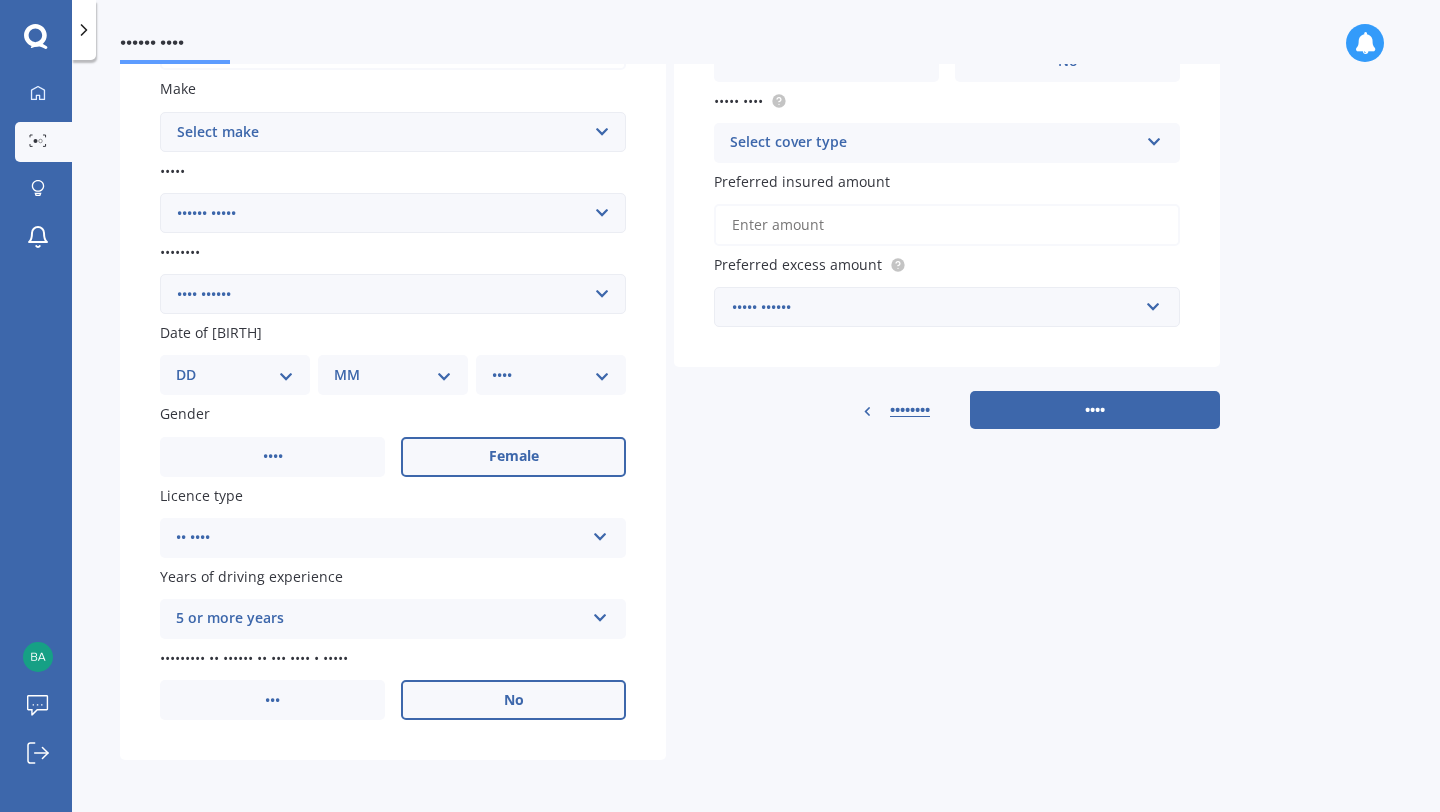 click on "No" at bounding box center (513, 457) 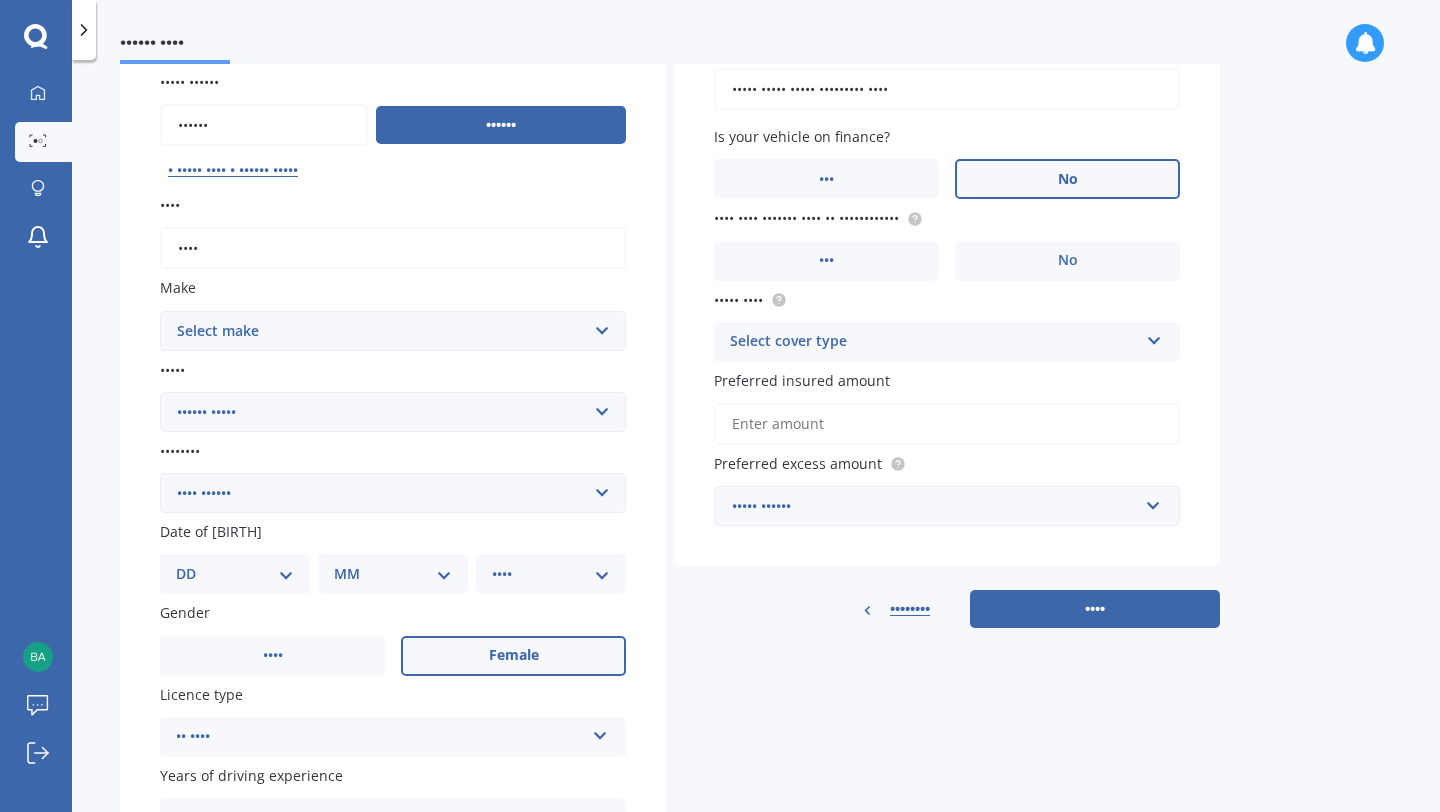 scroll, scrollTop: 123, scrollLeft: 0, axis: vertical 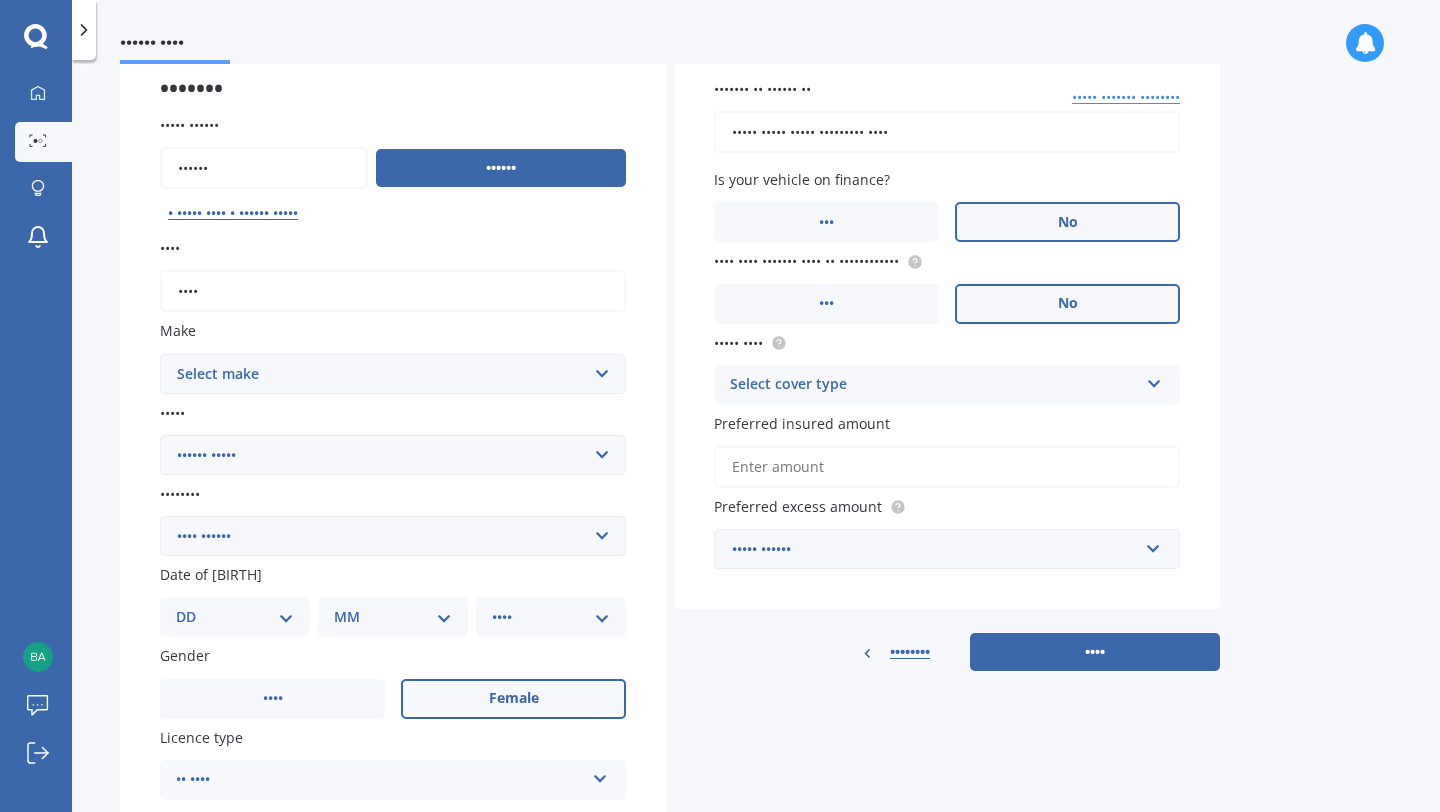 click on "No" at bounding box center (513, 699) 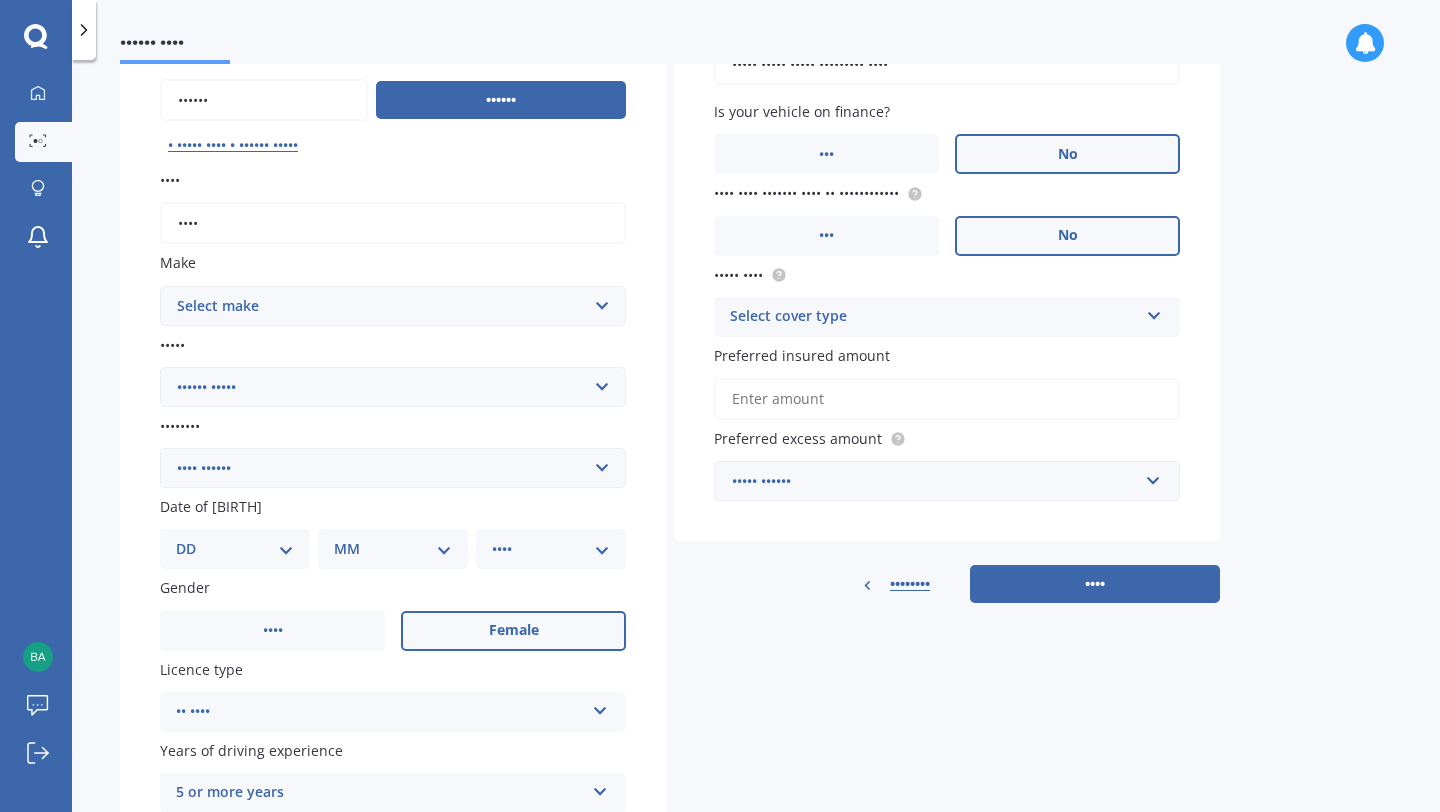 scroll, scrollTop: 199, scrollLeft: 0, axis: vertical 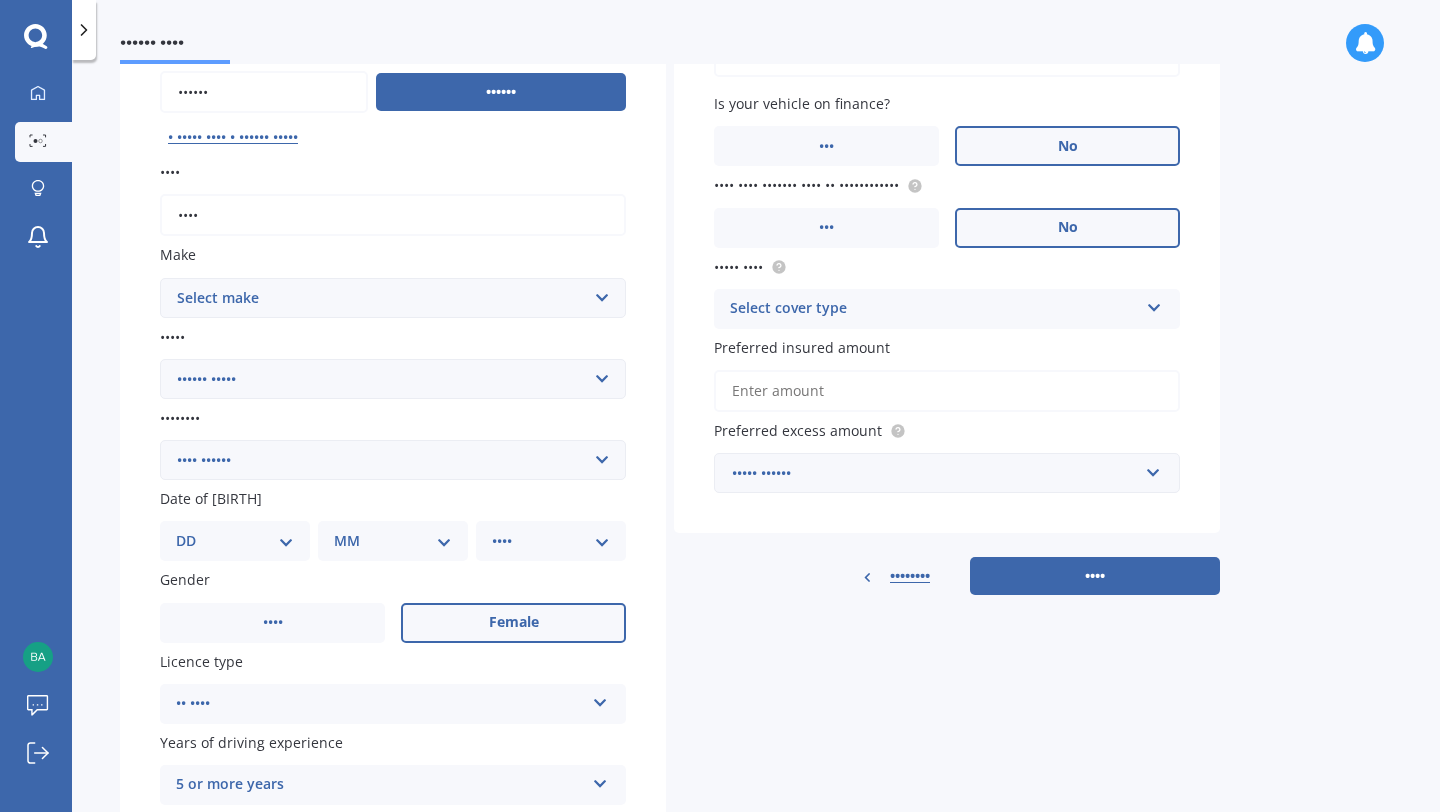 click on "Select cover type" at bounding box center (934, 309) 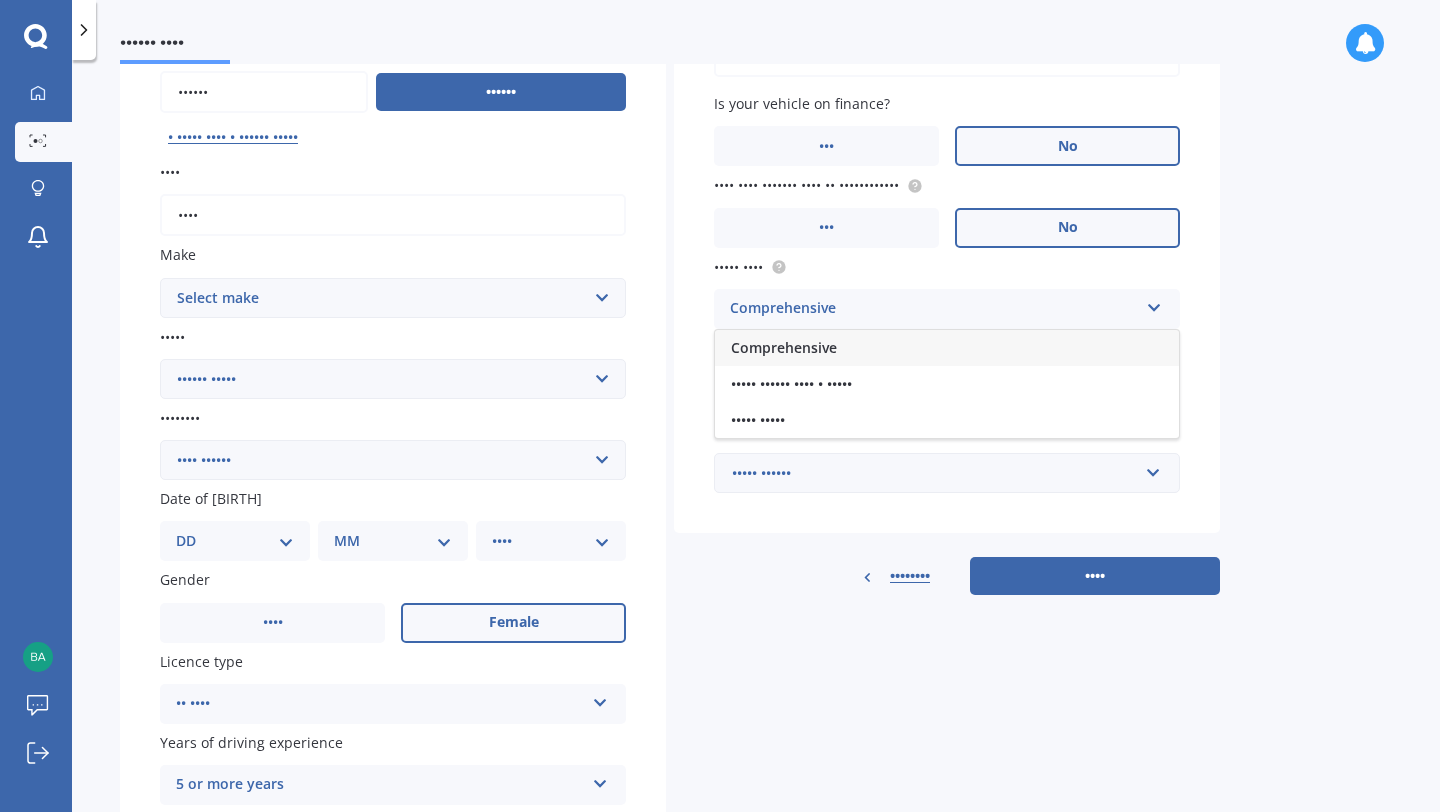 click on "Comprehensive" at bounding box center (947, 348) 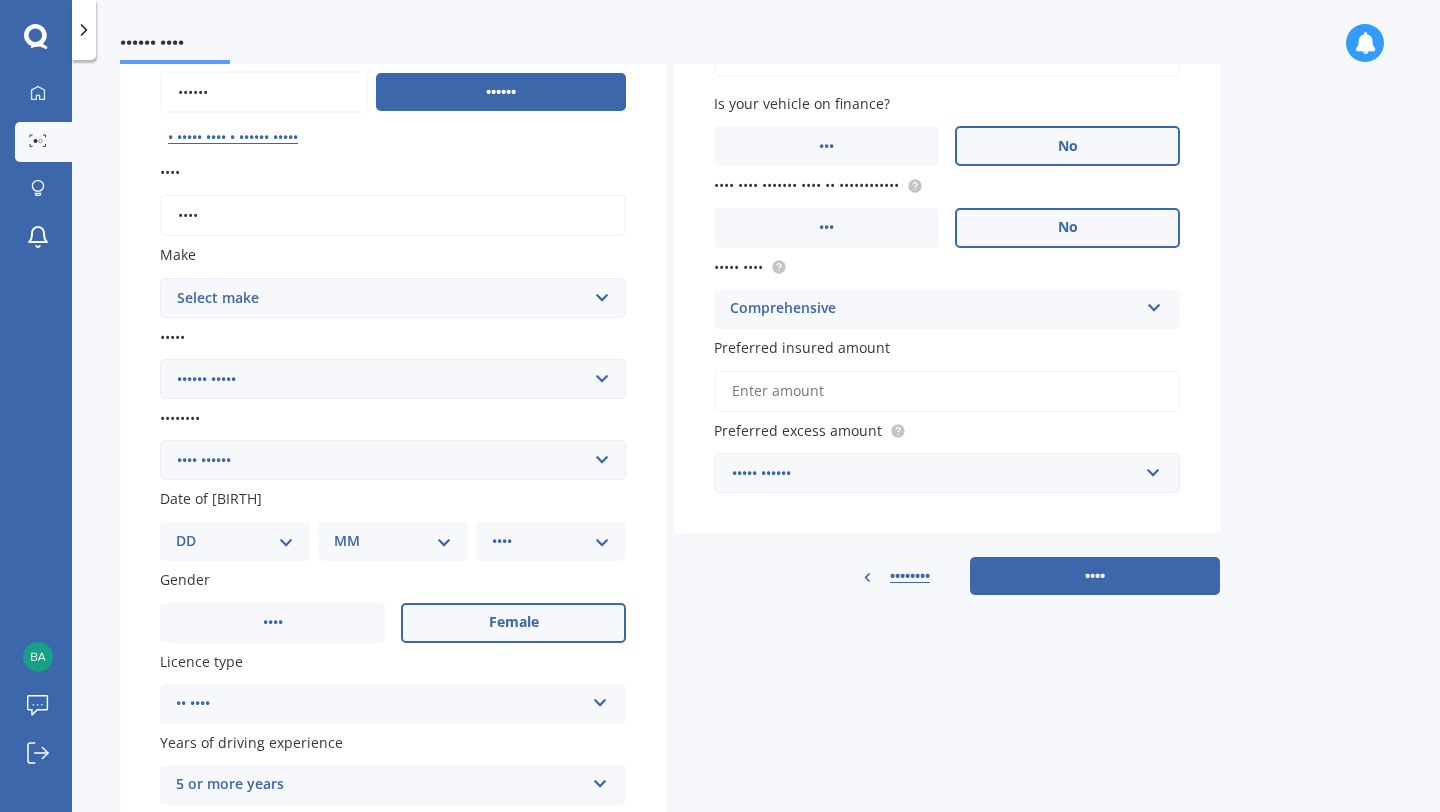 click on "Preferred insured amount" at bounding box center [947, 391] 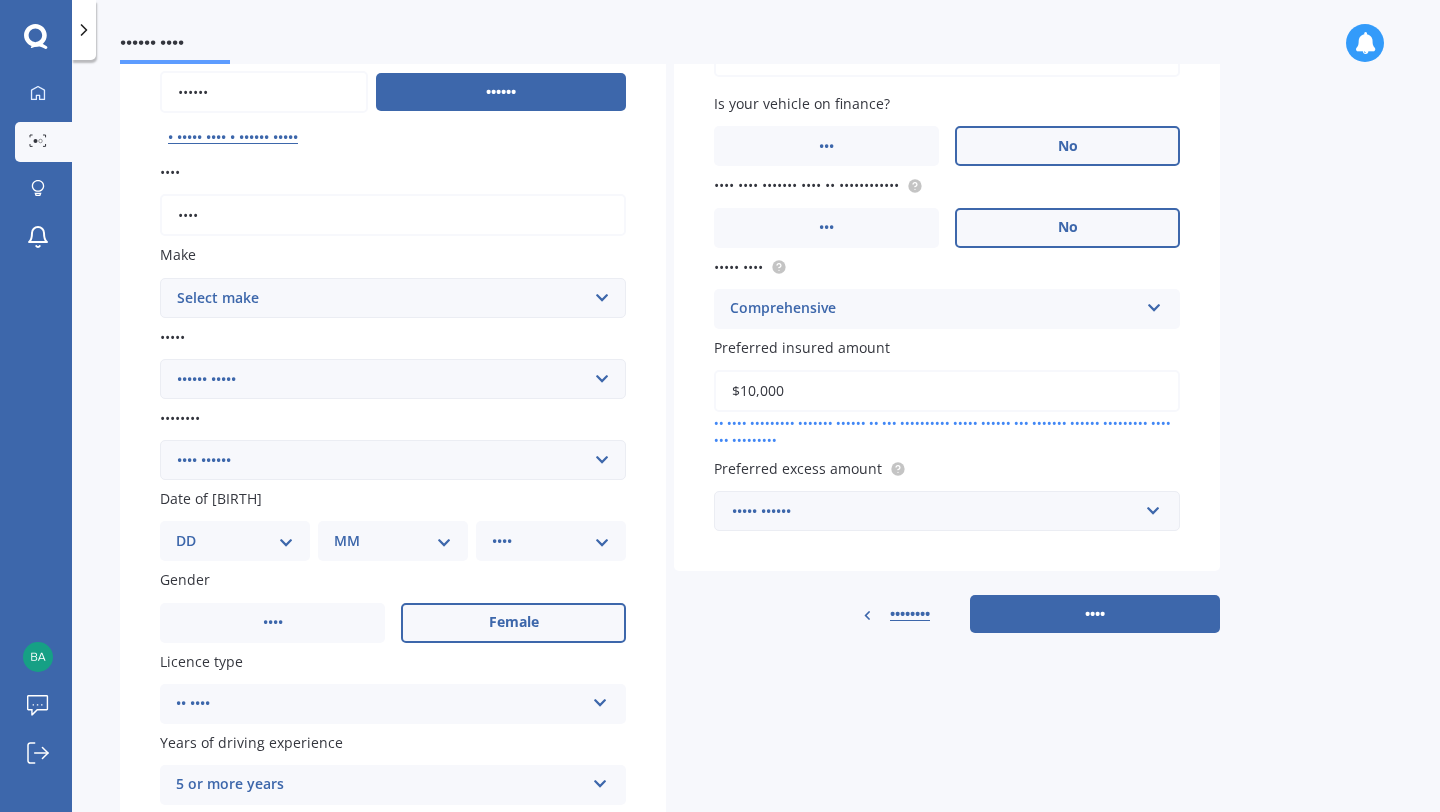 type on "$10,000" 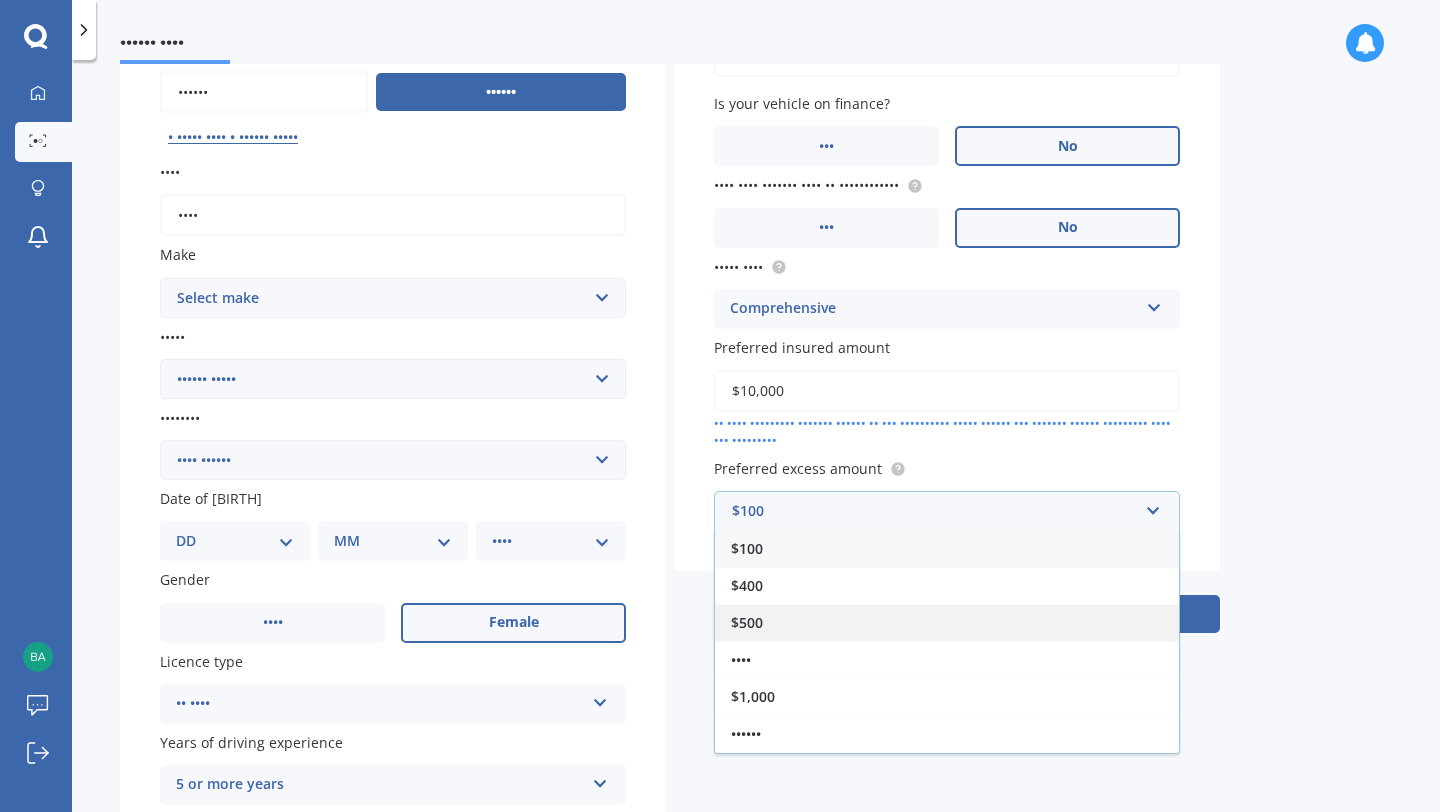 click on "$500" at bounding box center [947, 622] 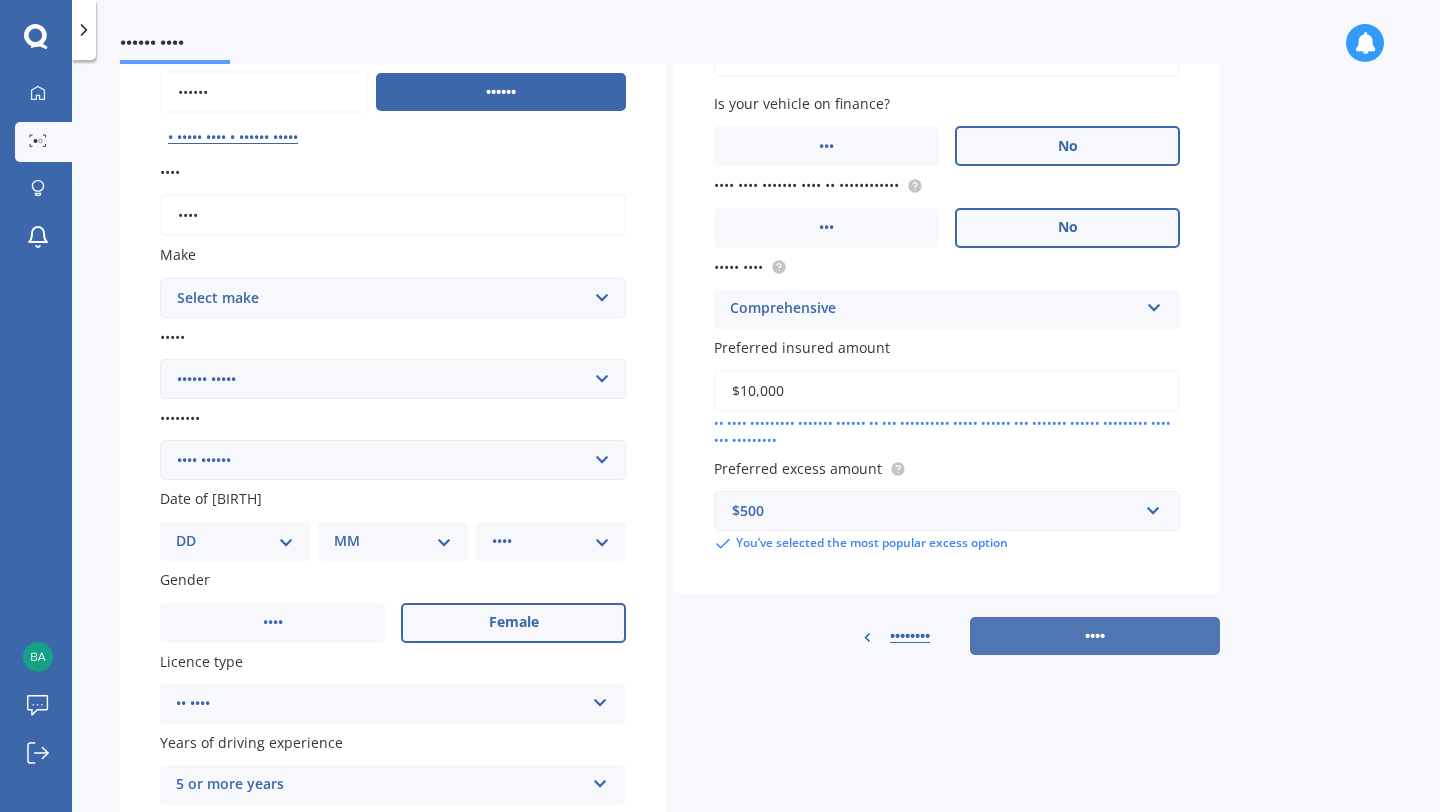 click on "••••" at bounding box center [1095, 636] 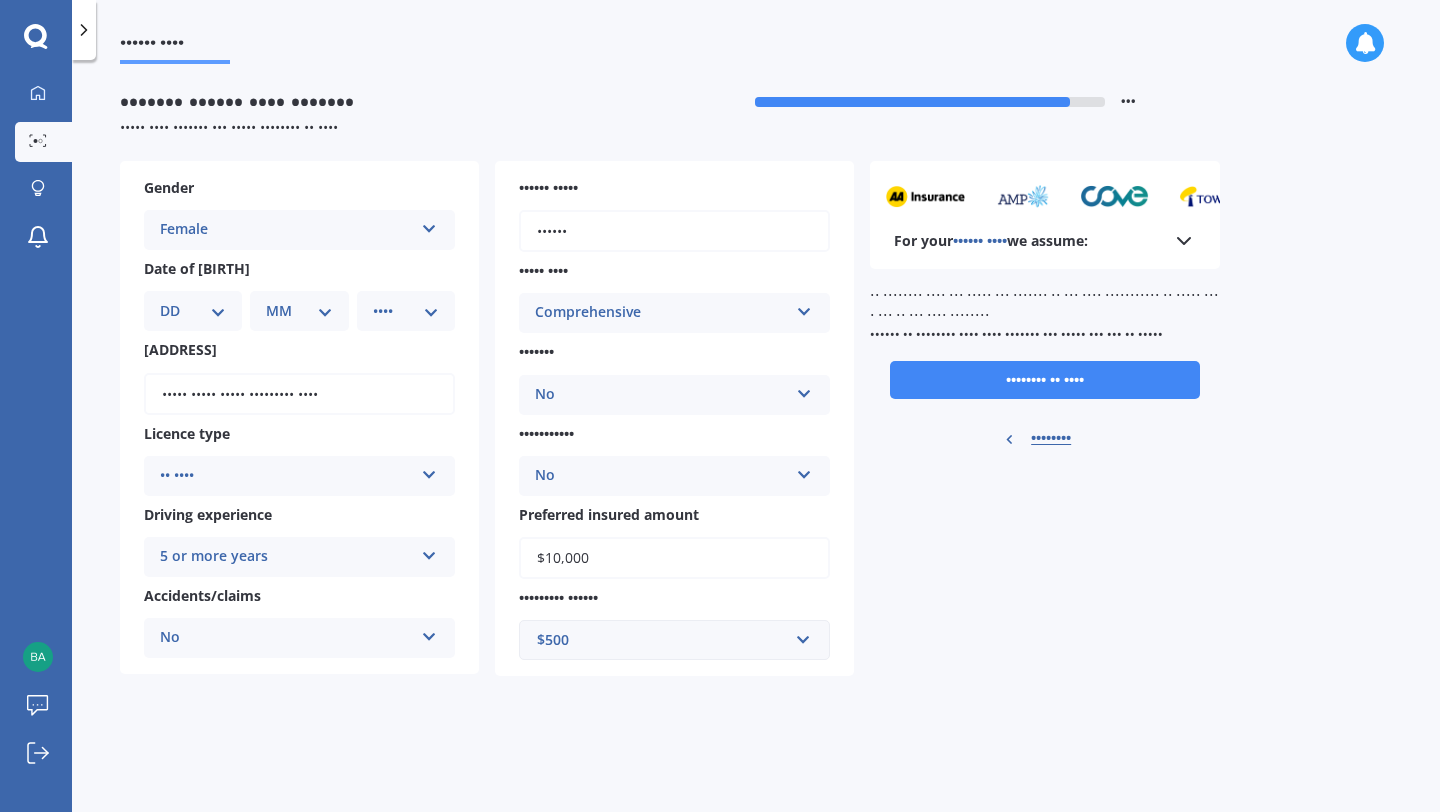 scroll, scrollTop: 0, scrollLeft: 0, axis: both 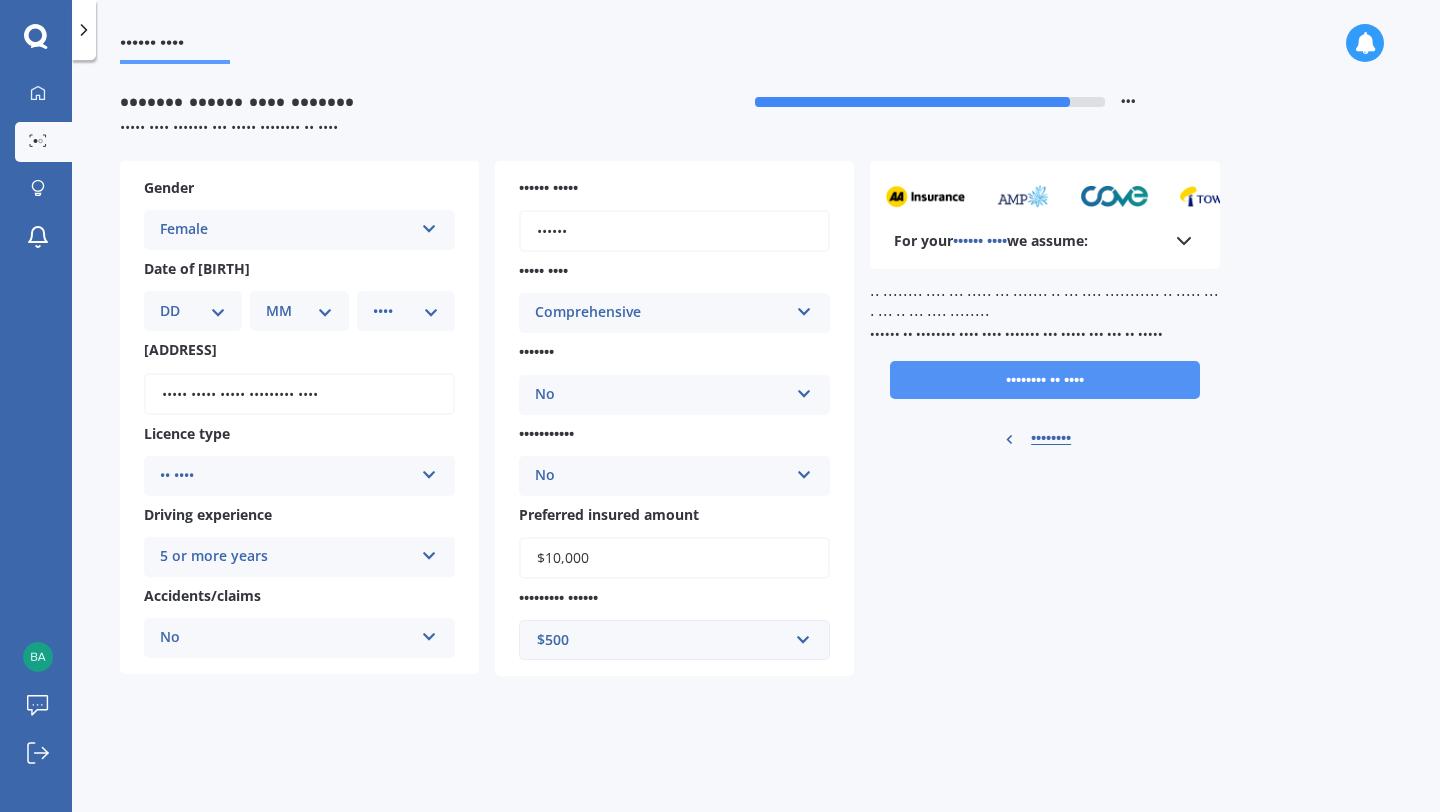 click on "•••••••• •• ••••" at bounding box center [1045, 380] 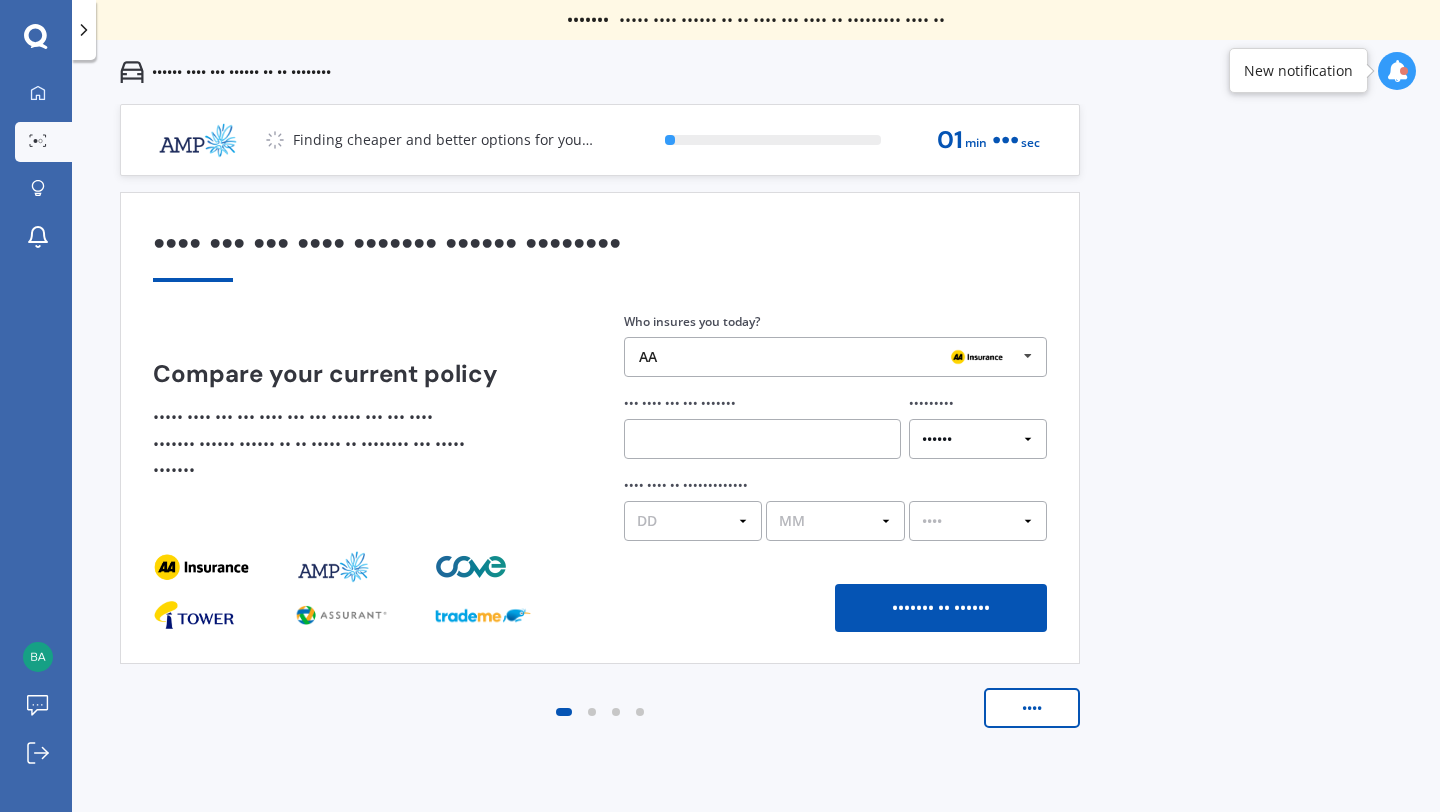 click on "••••" at bounding box center [1032, 708] 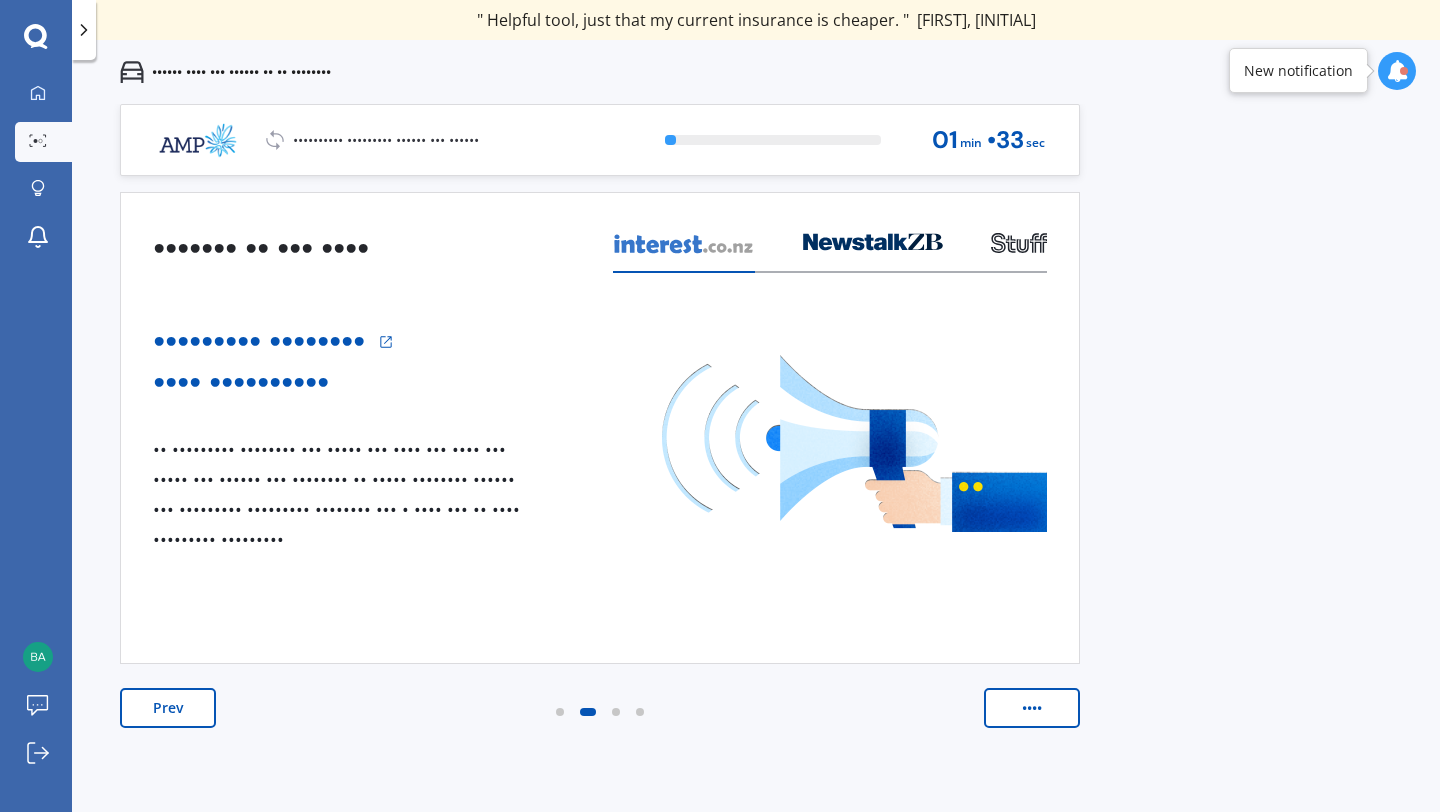 click on "•••• ••••" at bounding box center [600, 728] 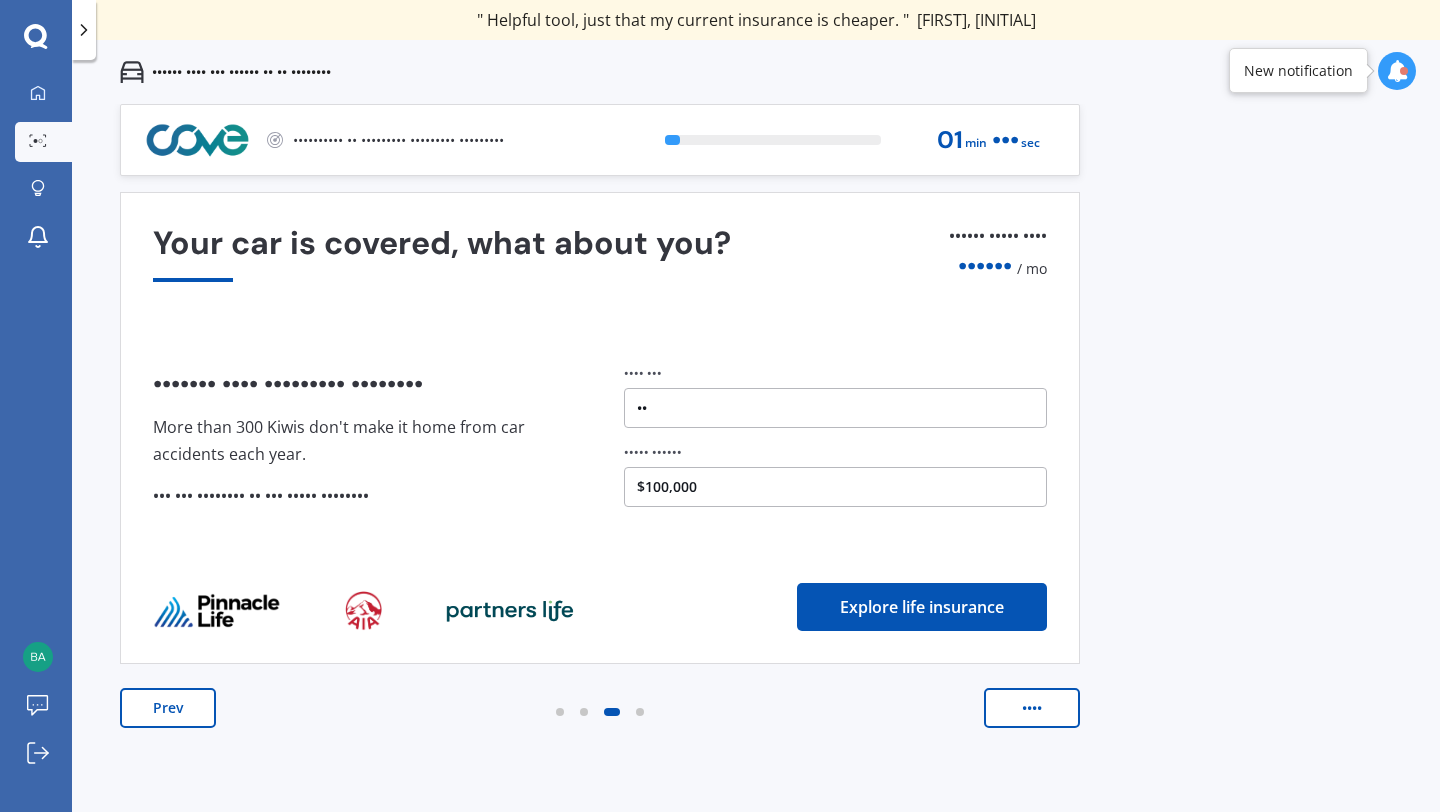 click on "••••" at bounding box center (1032, 708) 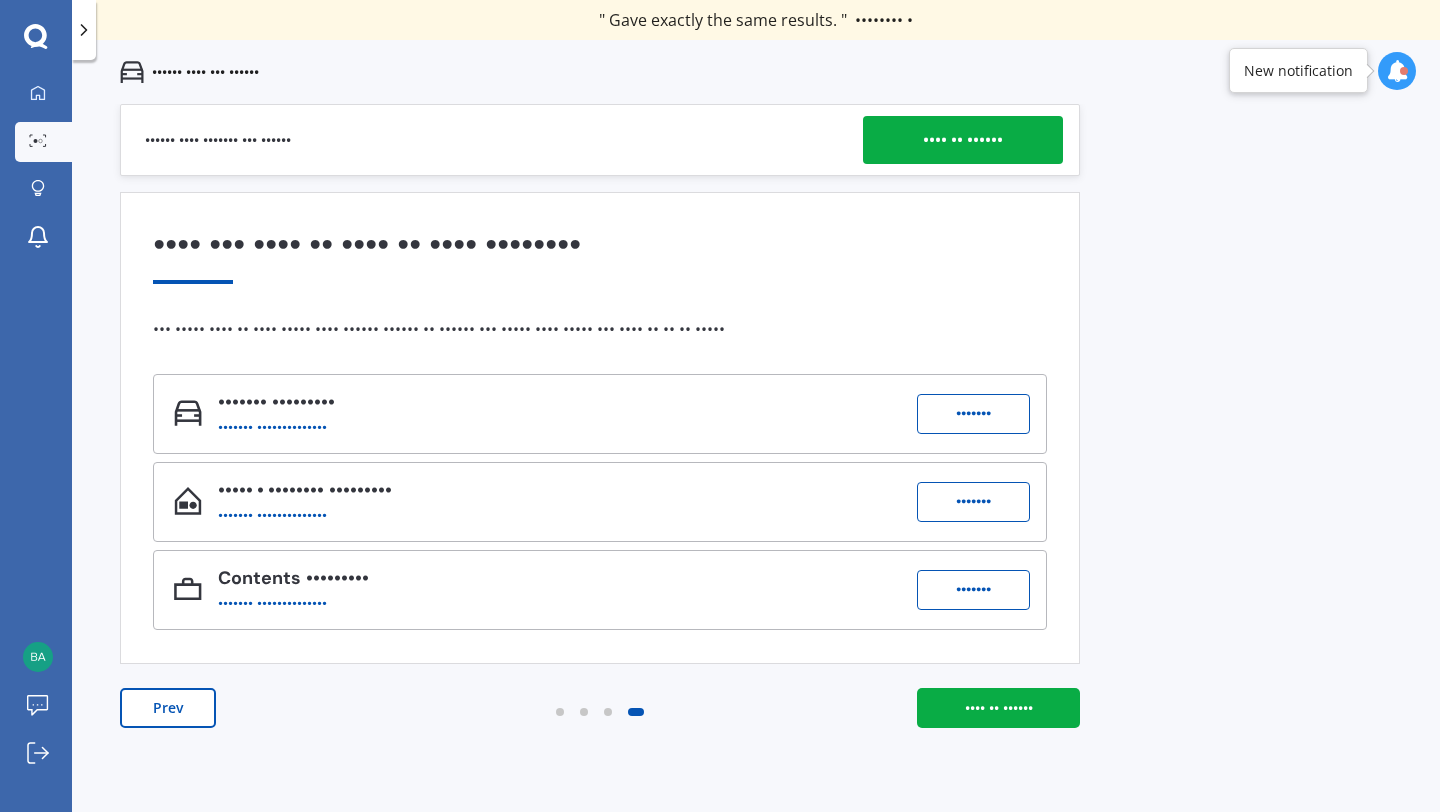 click on "•••• •• ••••••" at bounding box center (999, 708) 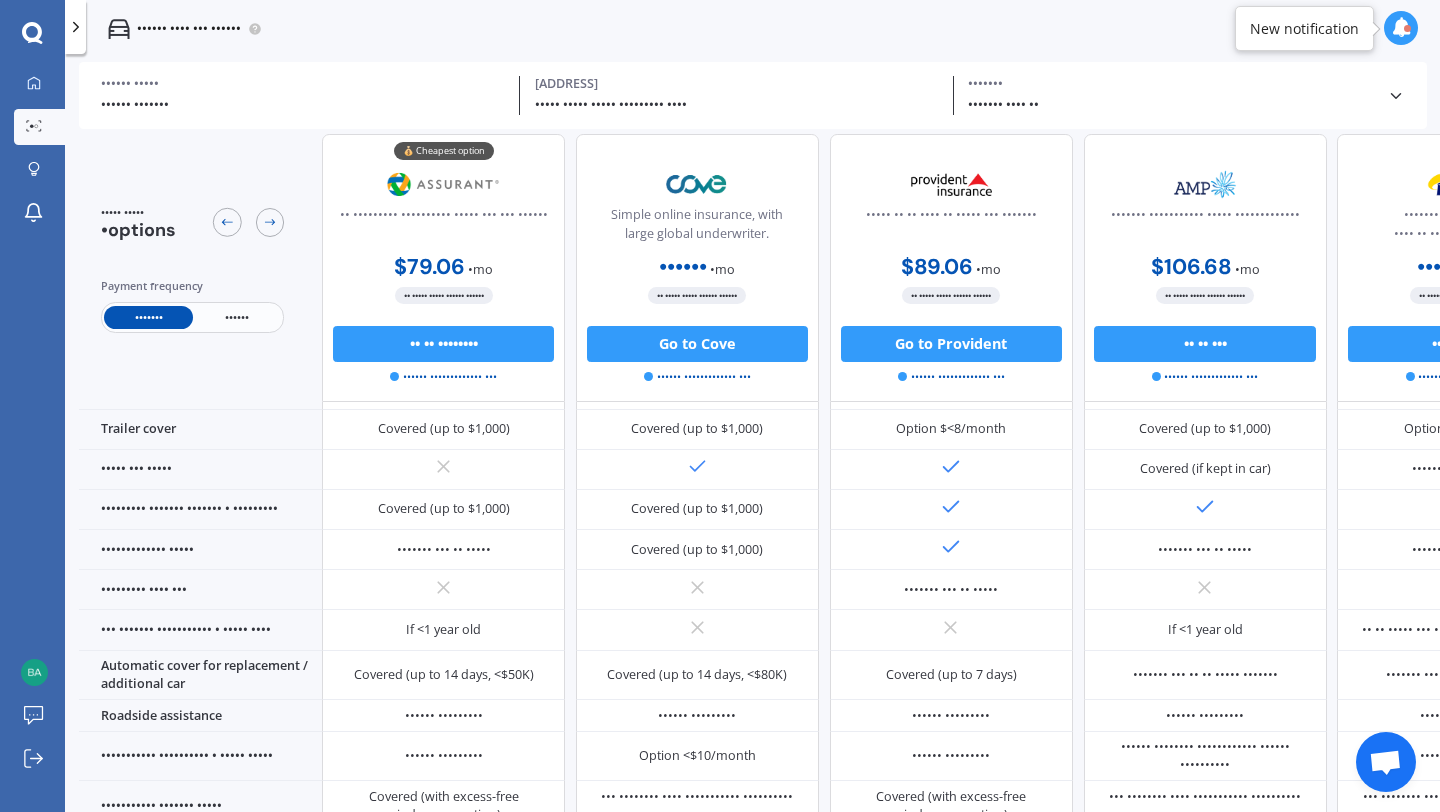 scroll, scrollTop: 437, scrollLeft: 0, axis: vertical 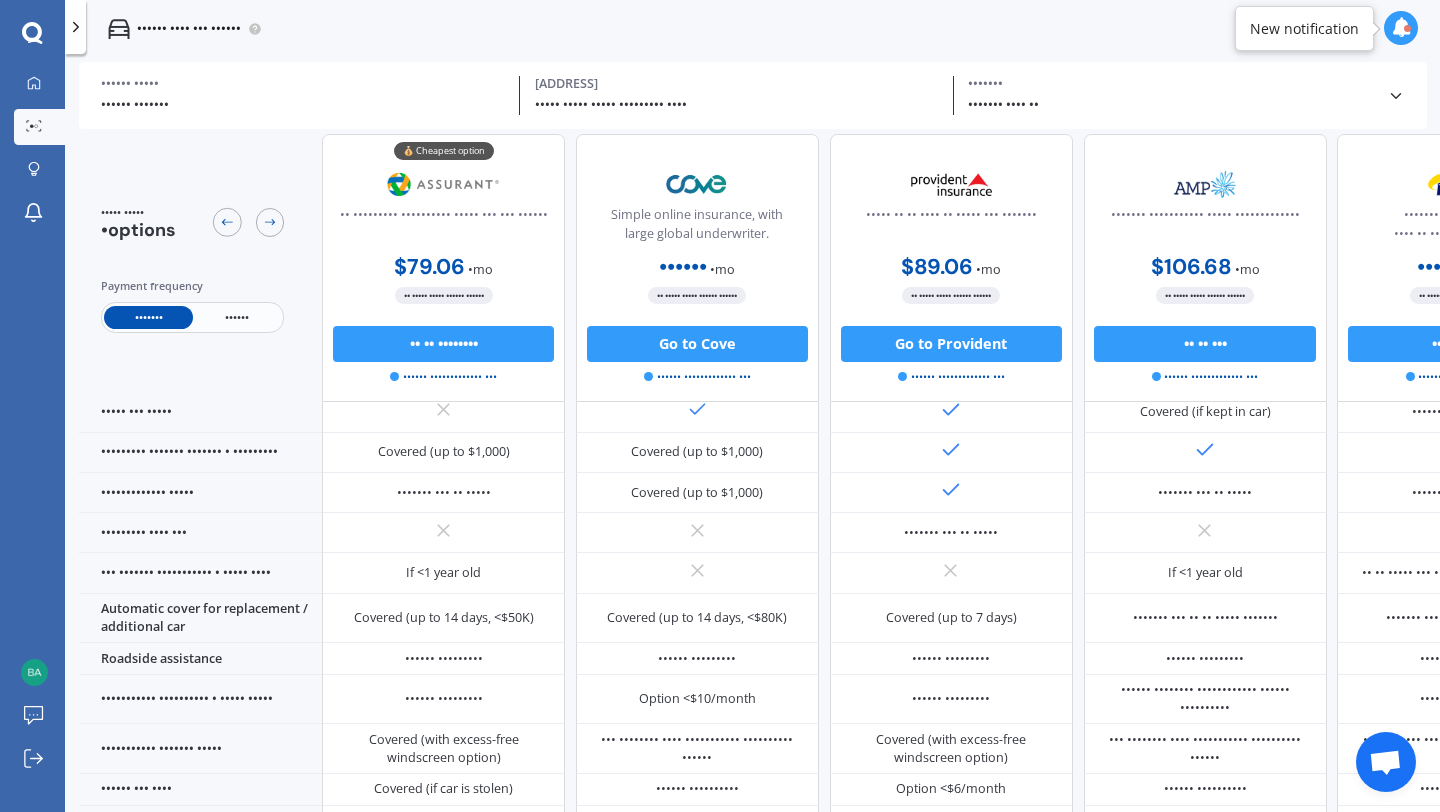 click on "••••• ••••• ••••• ••••••••• ••••" at bounding box center [303, 105] 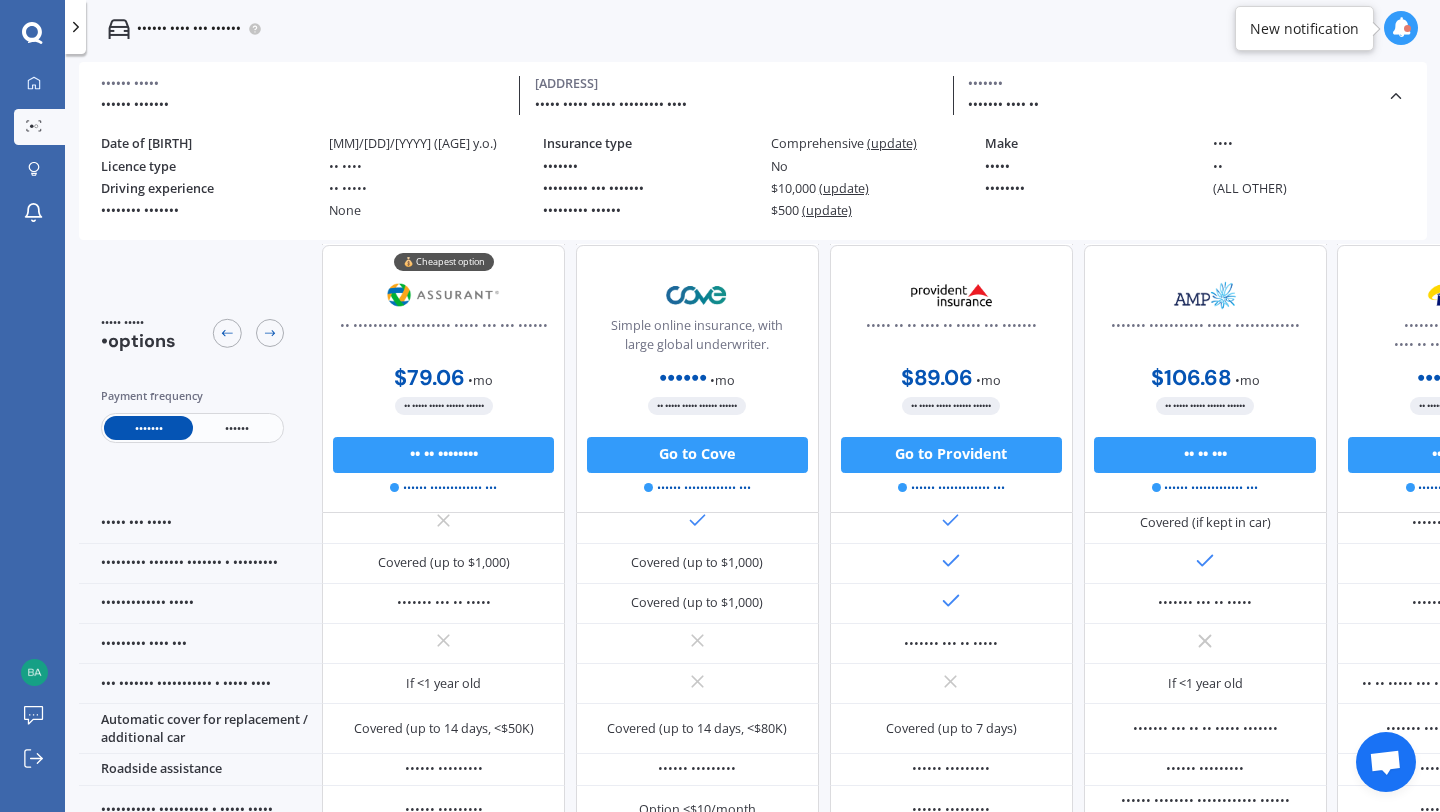 click on "(update)" at bounding box center (892, 143) 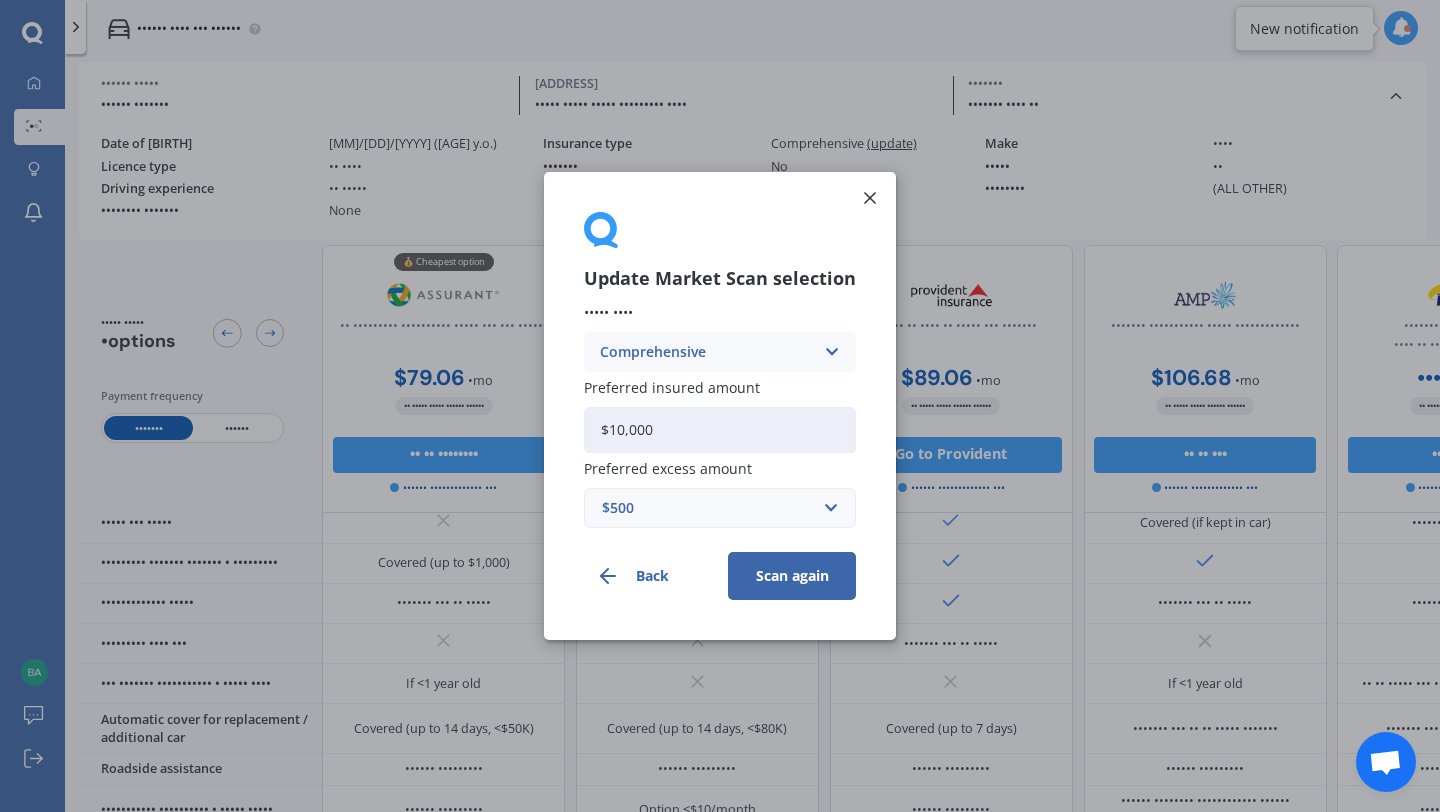 click on "$10,000" at bounding box center [720, 430] 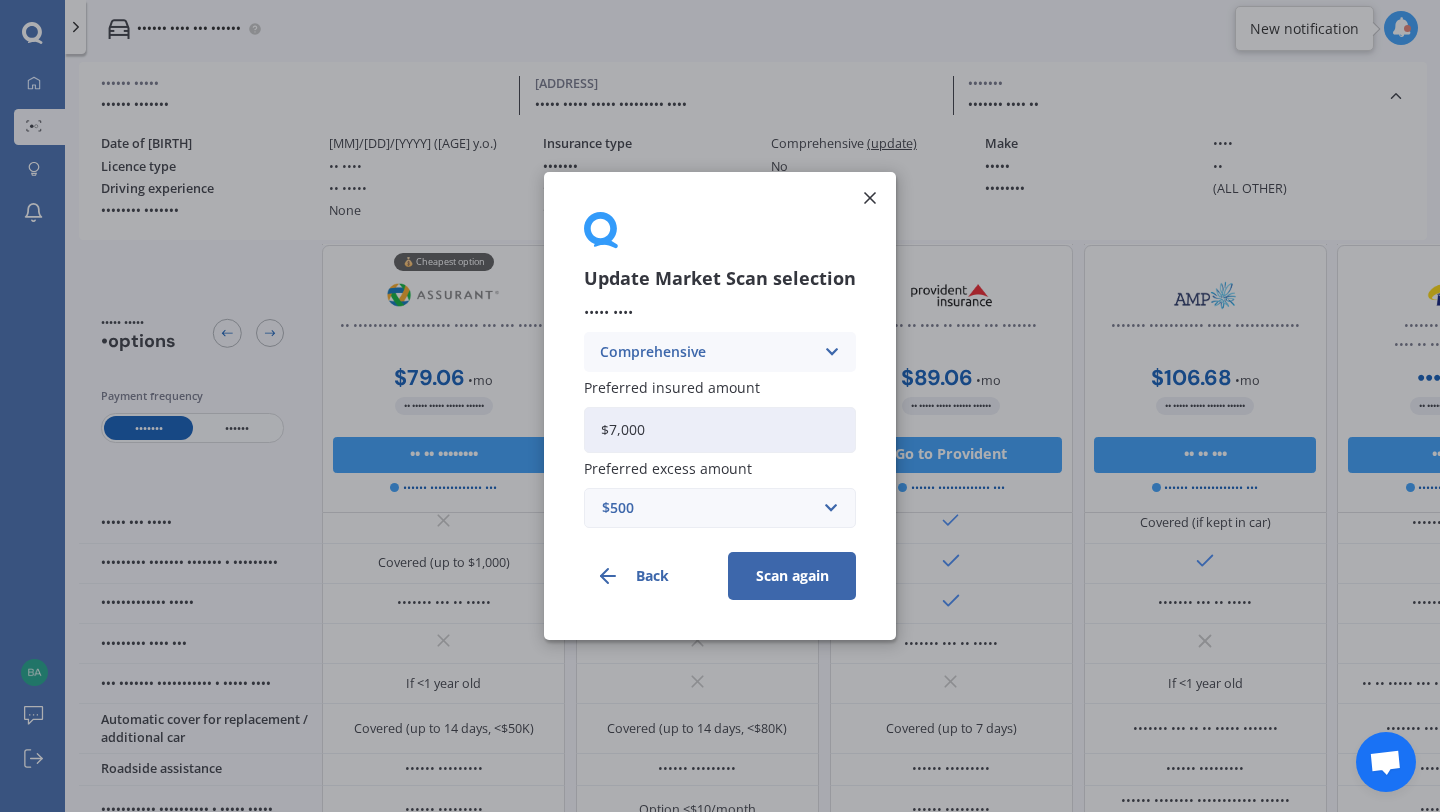 type on "$7,000" 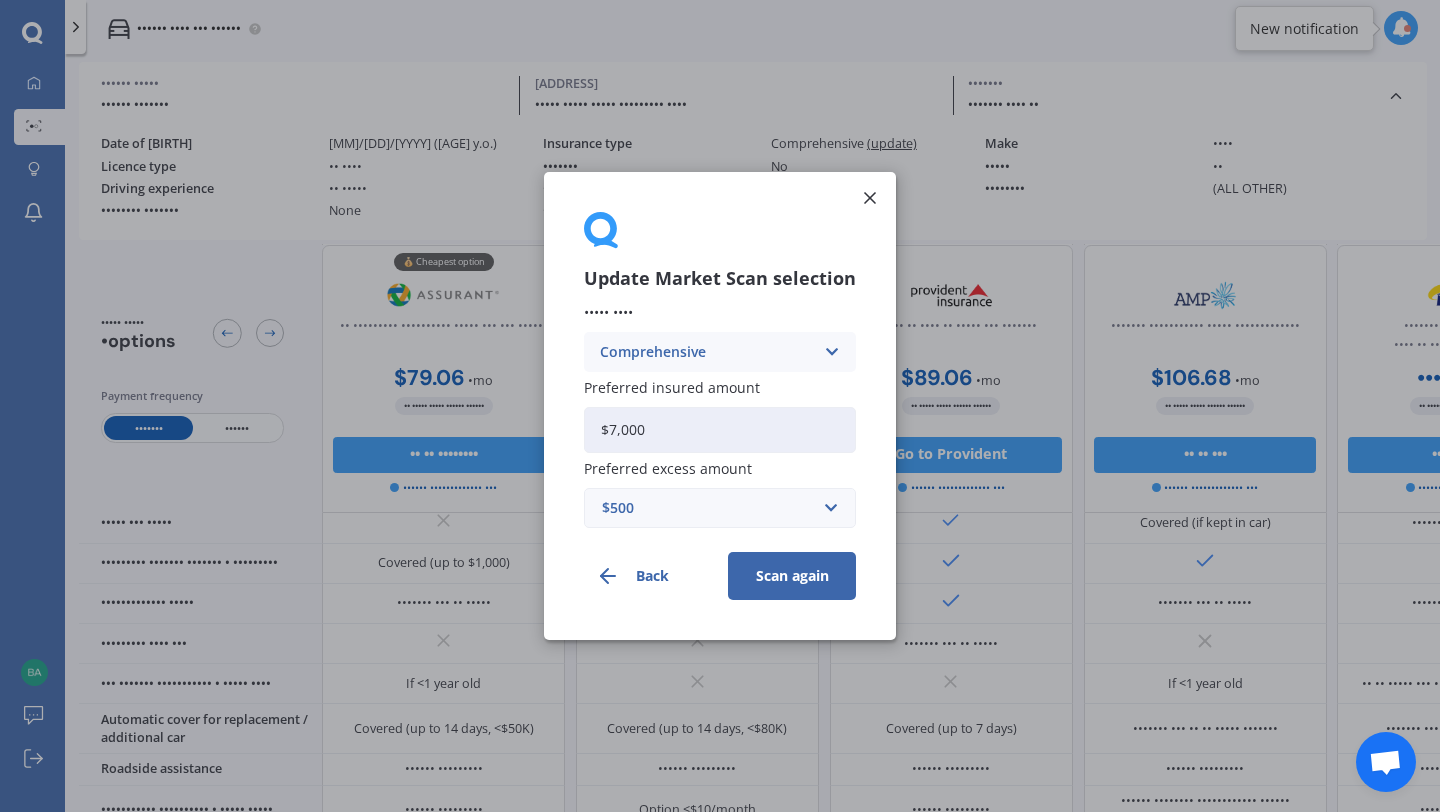 click on "Scan again" at bounding box center [792, 576] 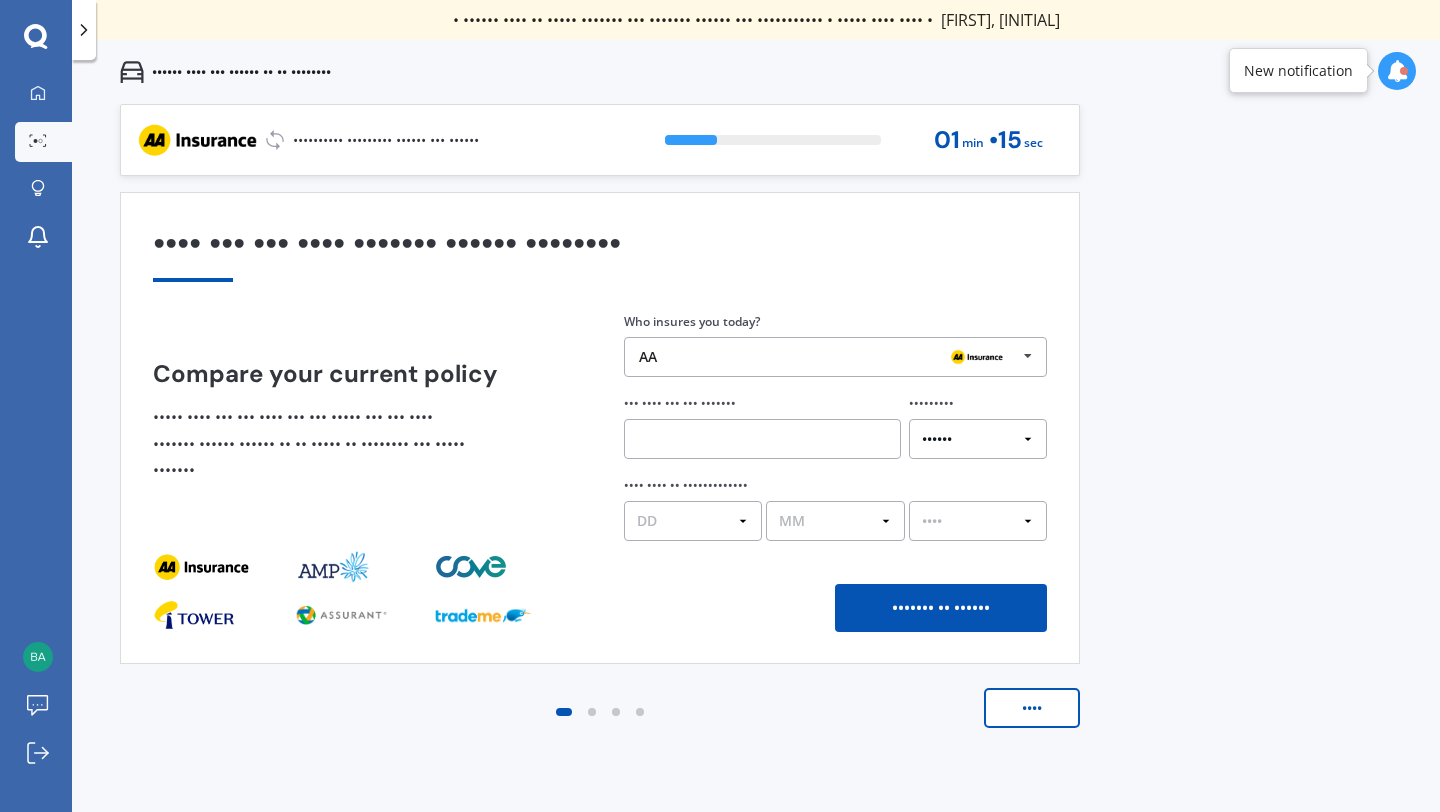 click on "••••" at bounding box center (1032, 708) 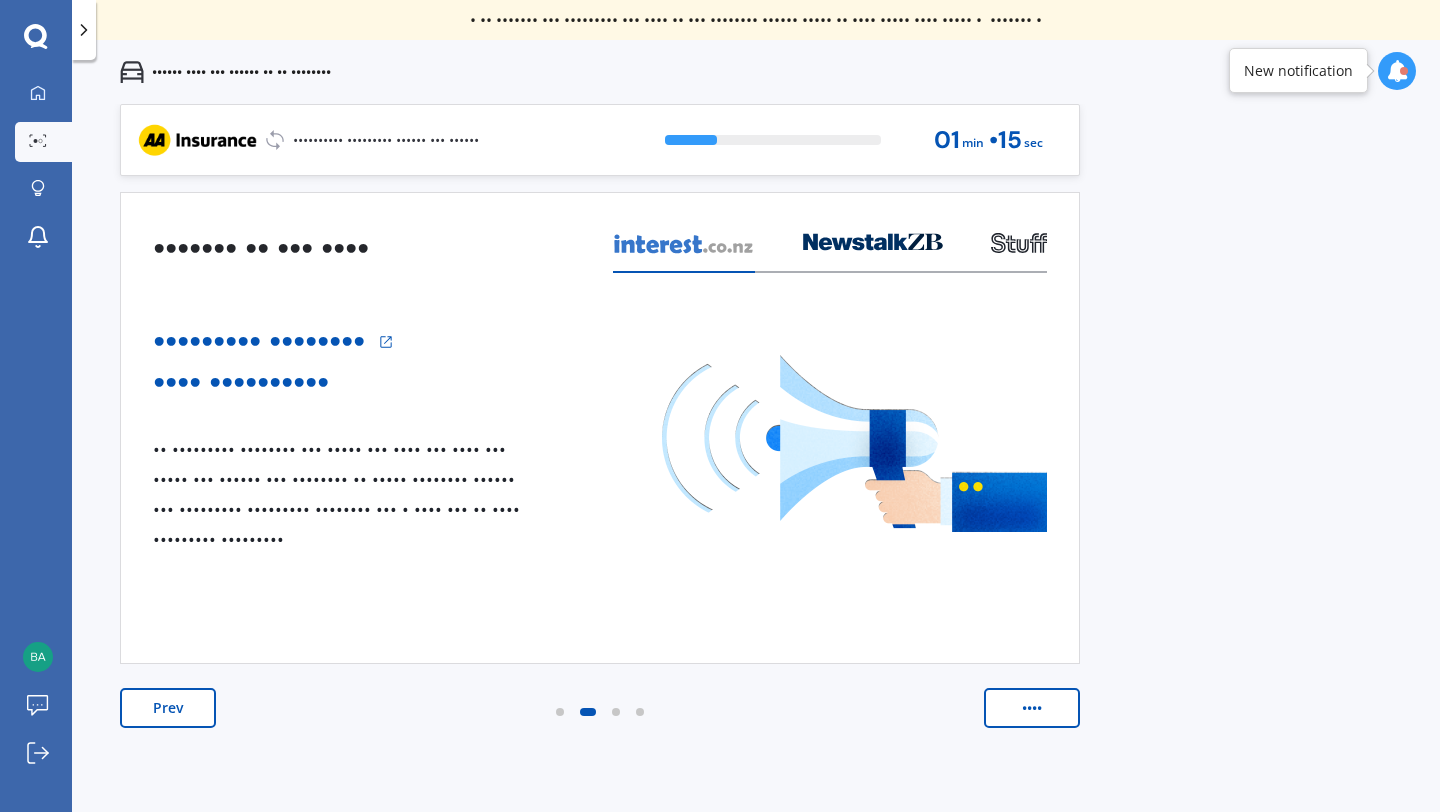 click on "••••" at bounding box center [1032, 708] 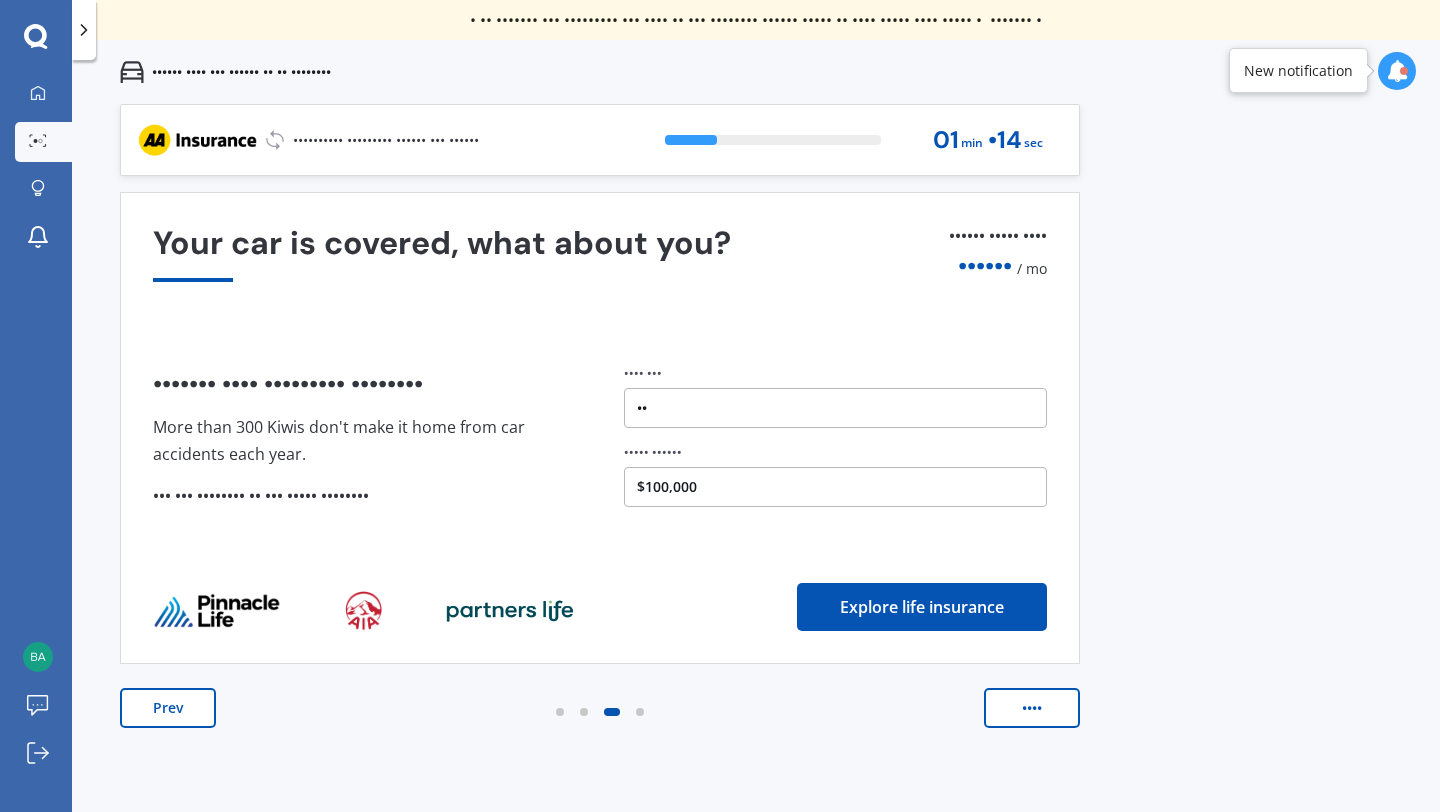 click on "••••" at bounding box center (1032, 708) 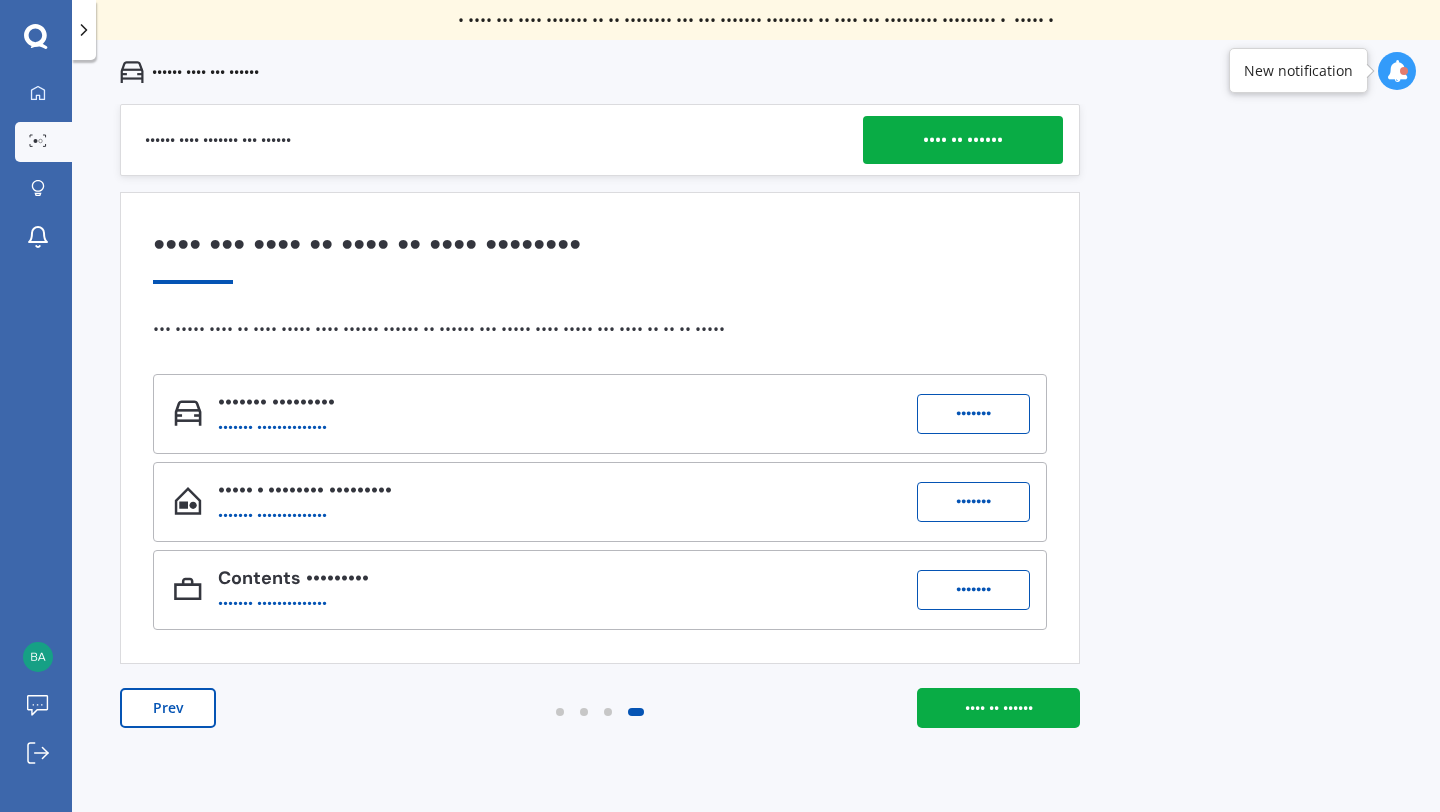 click on "•••• •• ••••••" at bounding box center [998, 708] 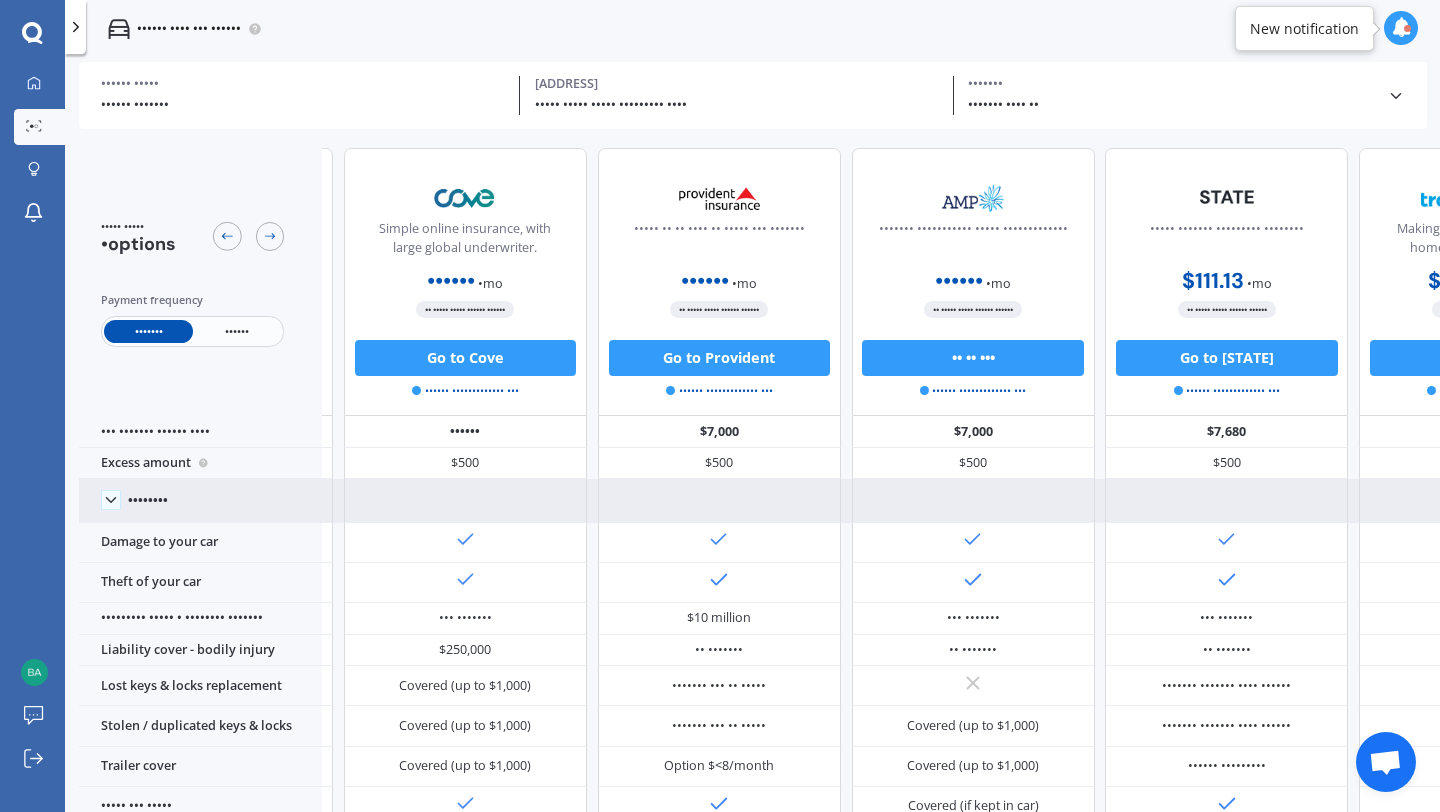 scroll, scrollTop: 0, scrollLeft: 0, axis: both 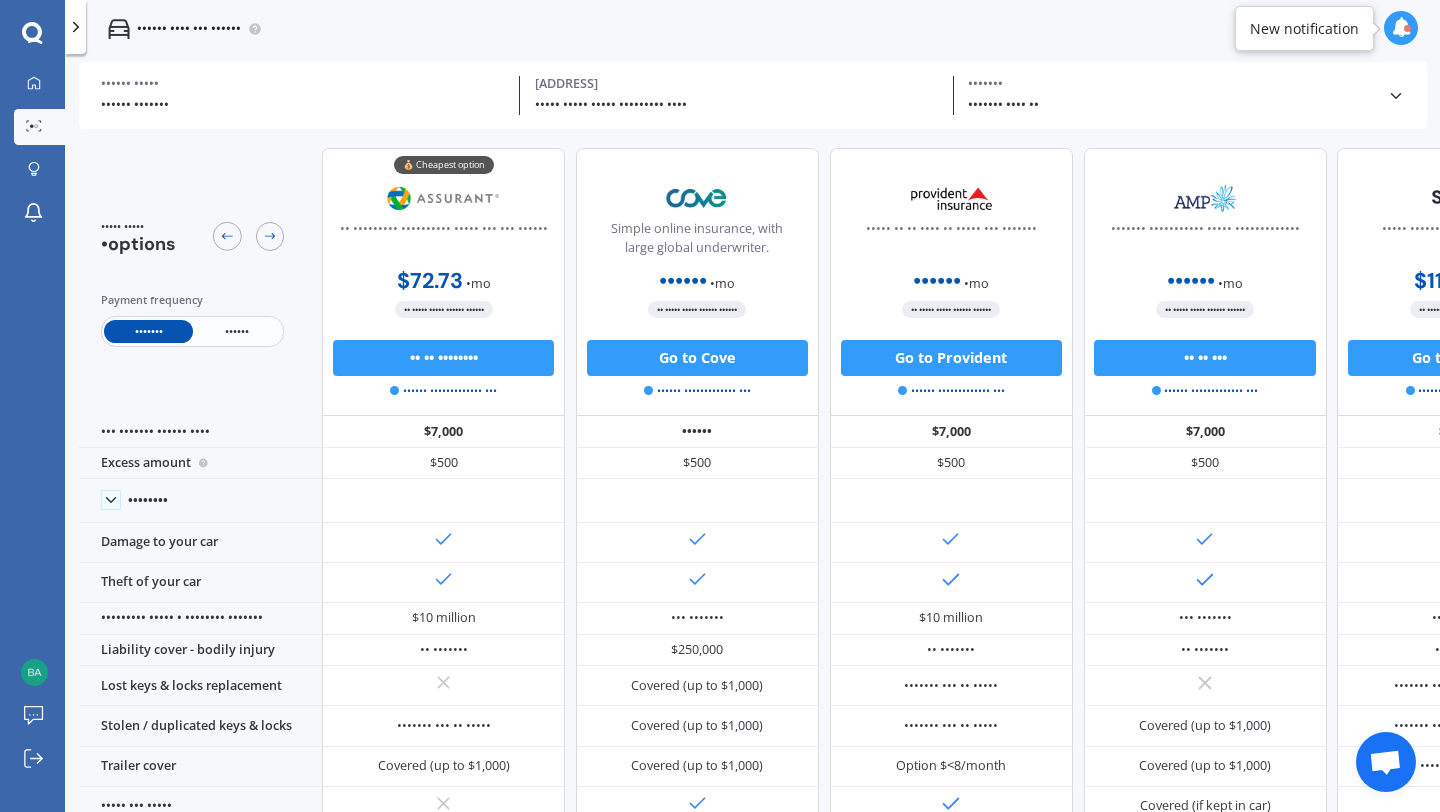 click on "••••• ••••• ••••• ••••••••• ••••" at bounding box center [303, 105] 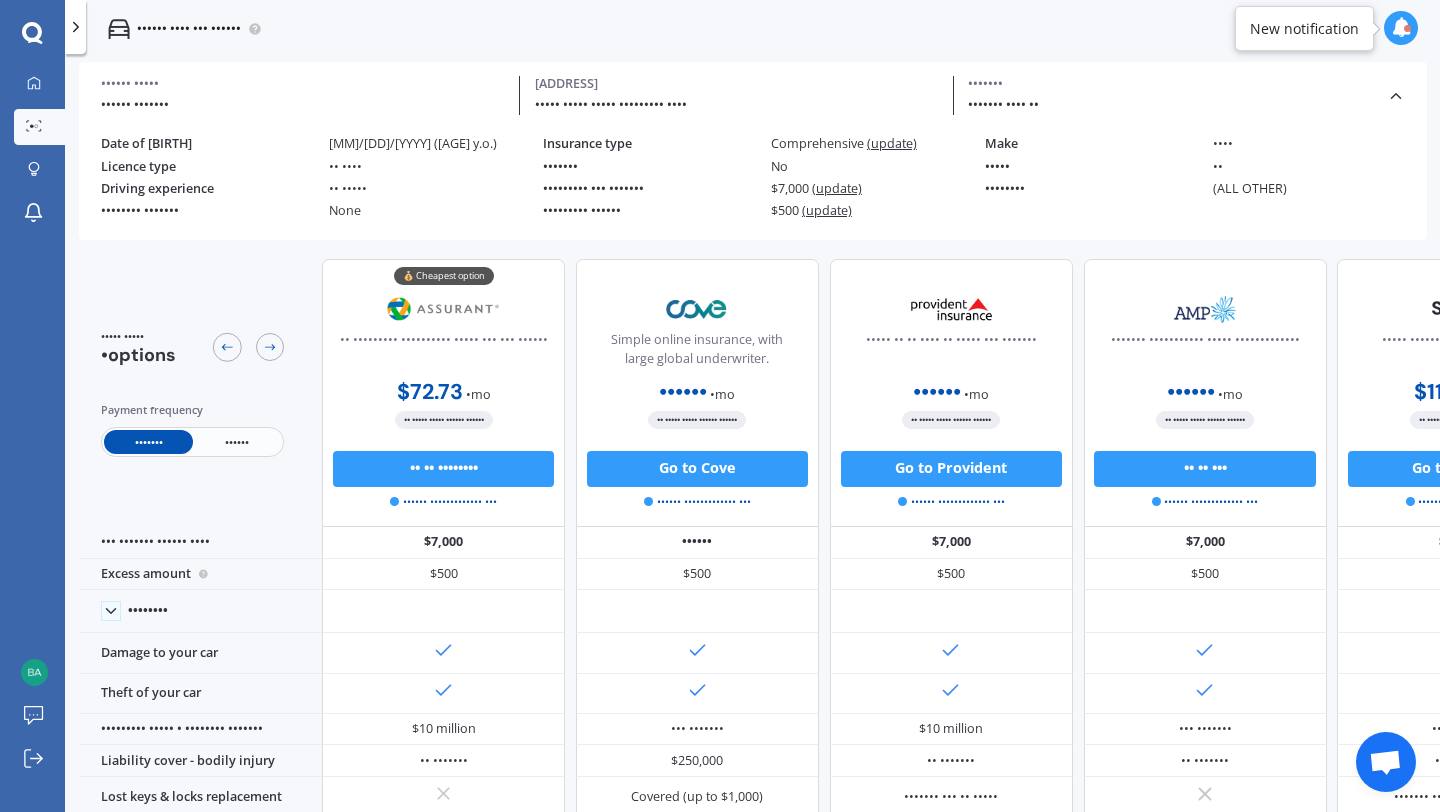 click on "•••••••" at bounding box center [303, 84] 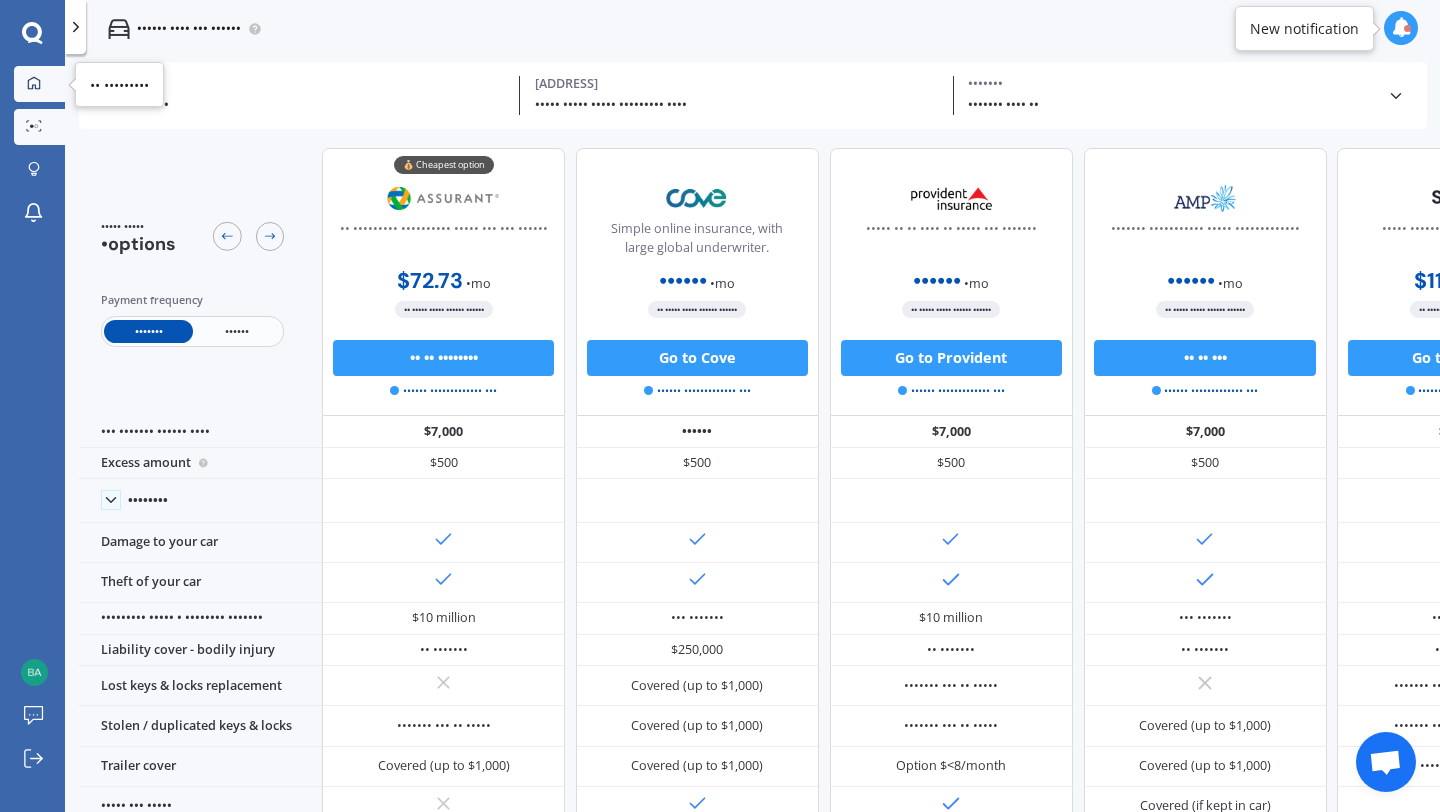 click at bounding box center (34, 83) 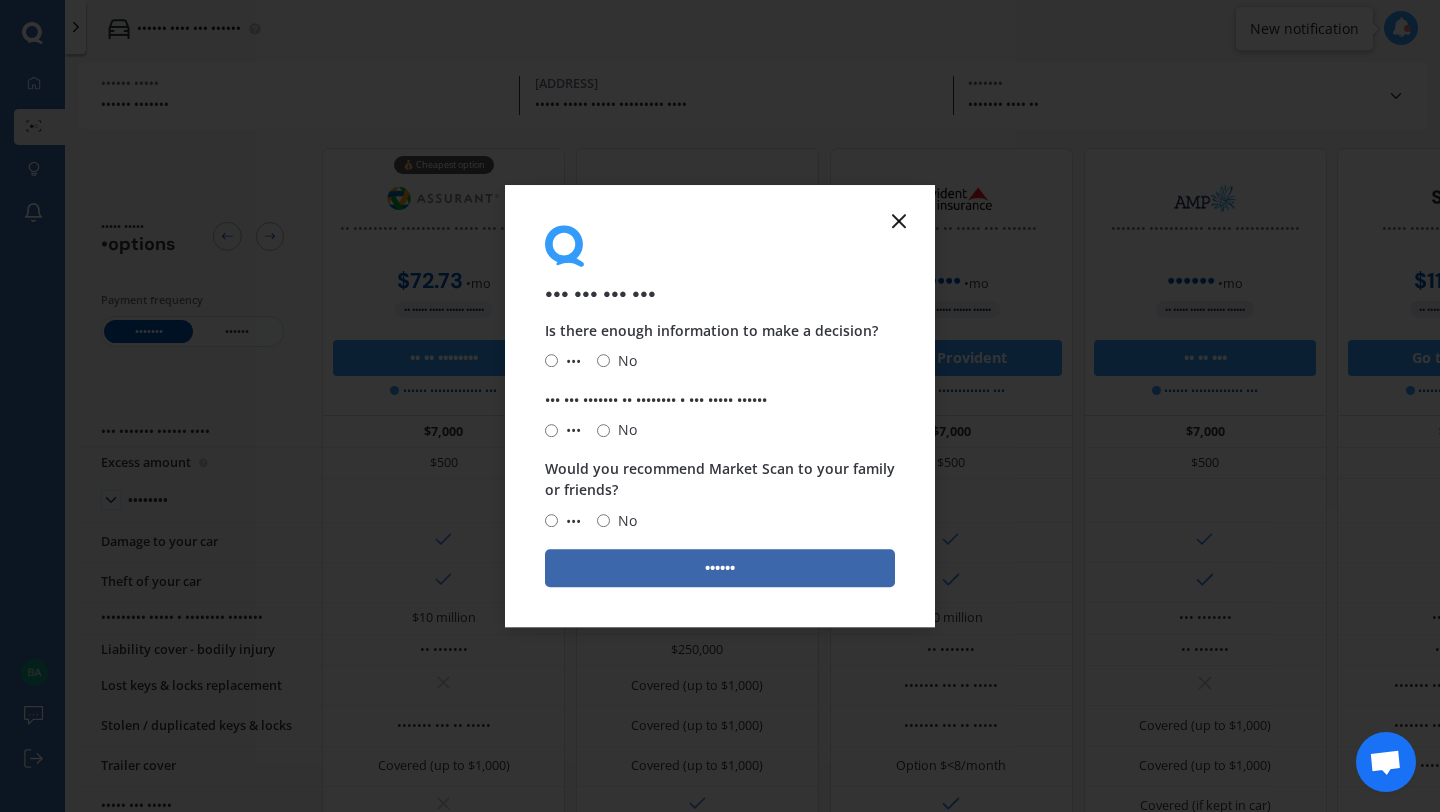 click at bounding box center (899, 221) 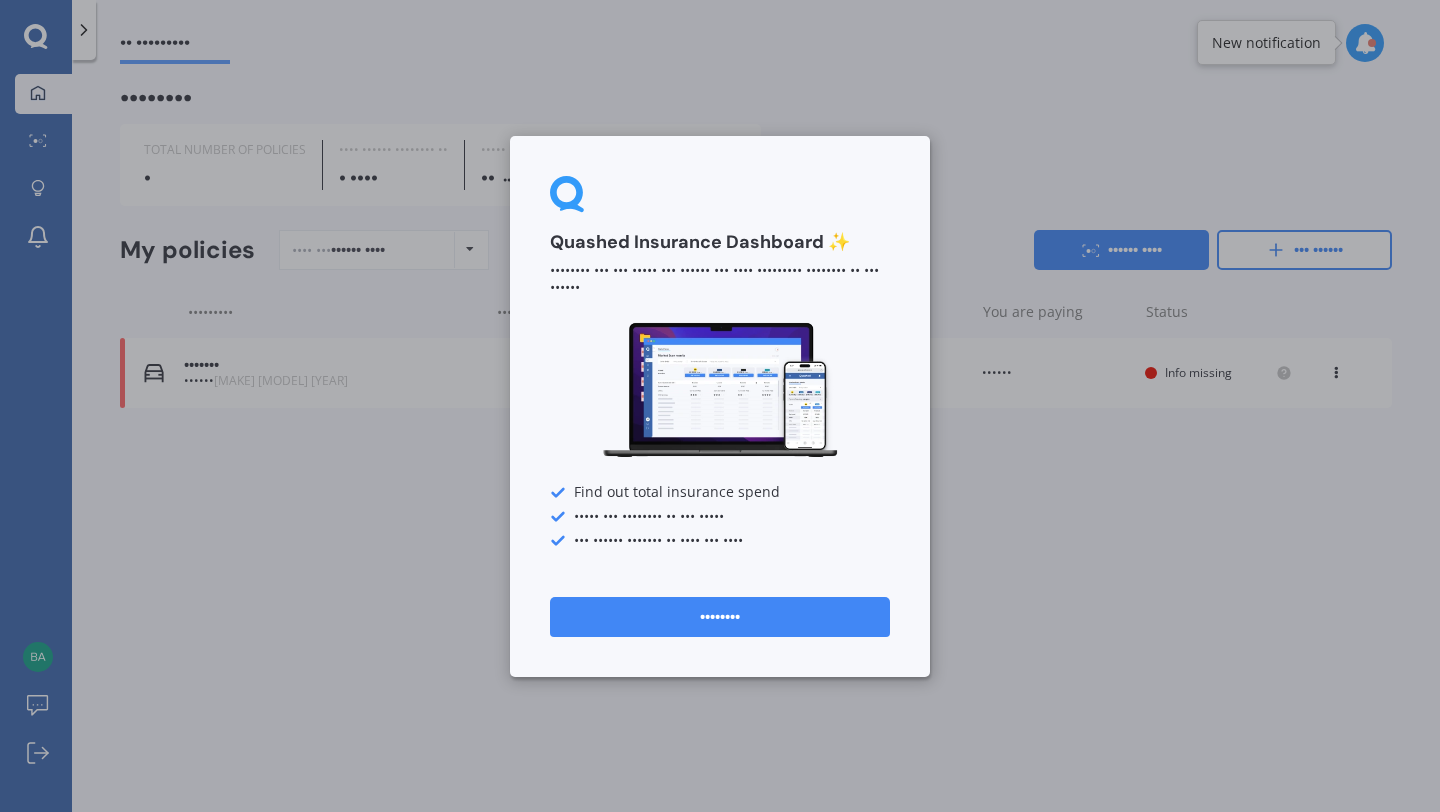 click on "••••••••" at bounding box center [720, 616] 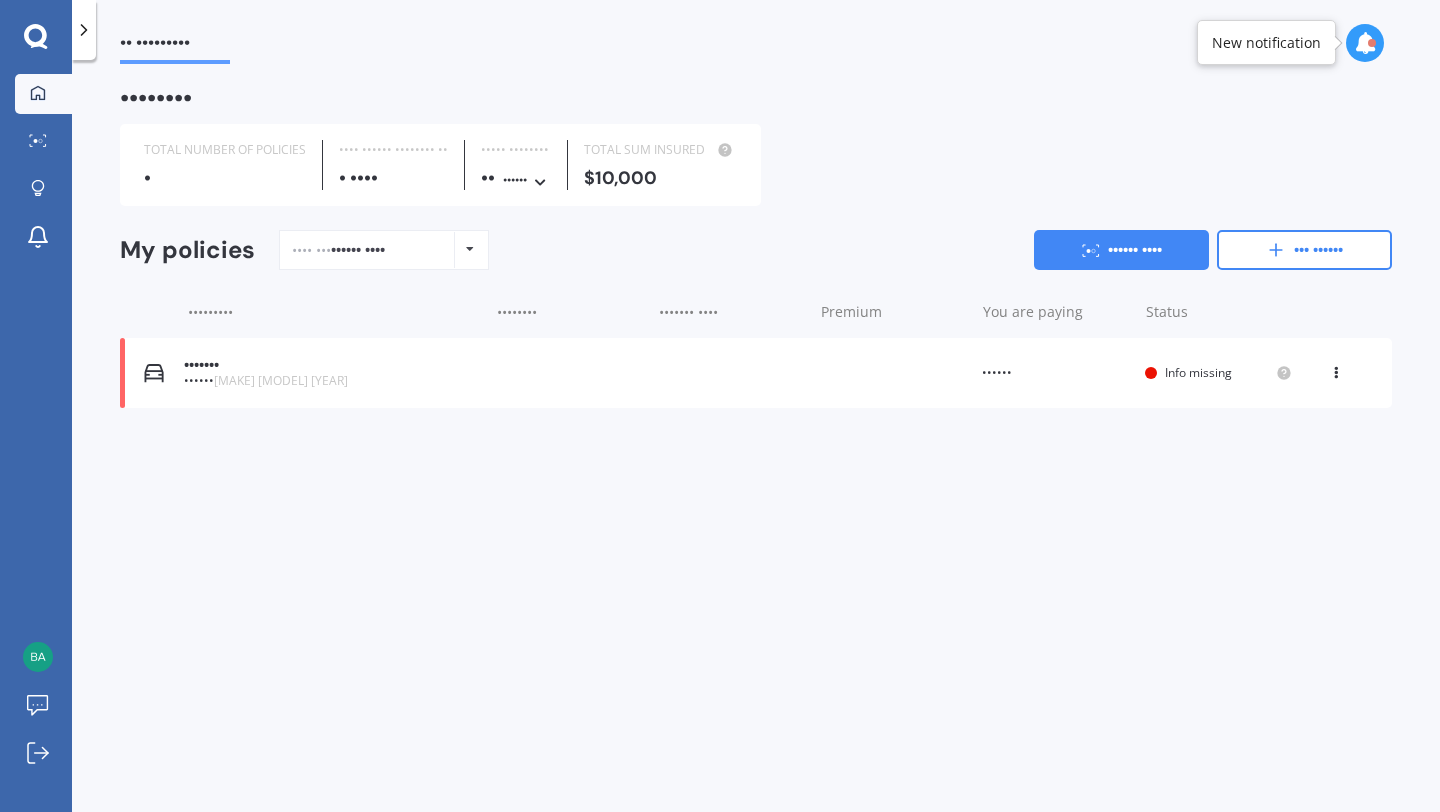 click on "Info missing" at bounding box center [1198, 372] 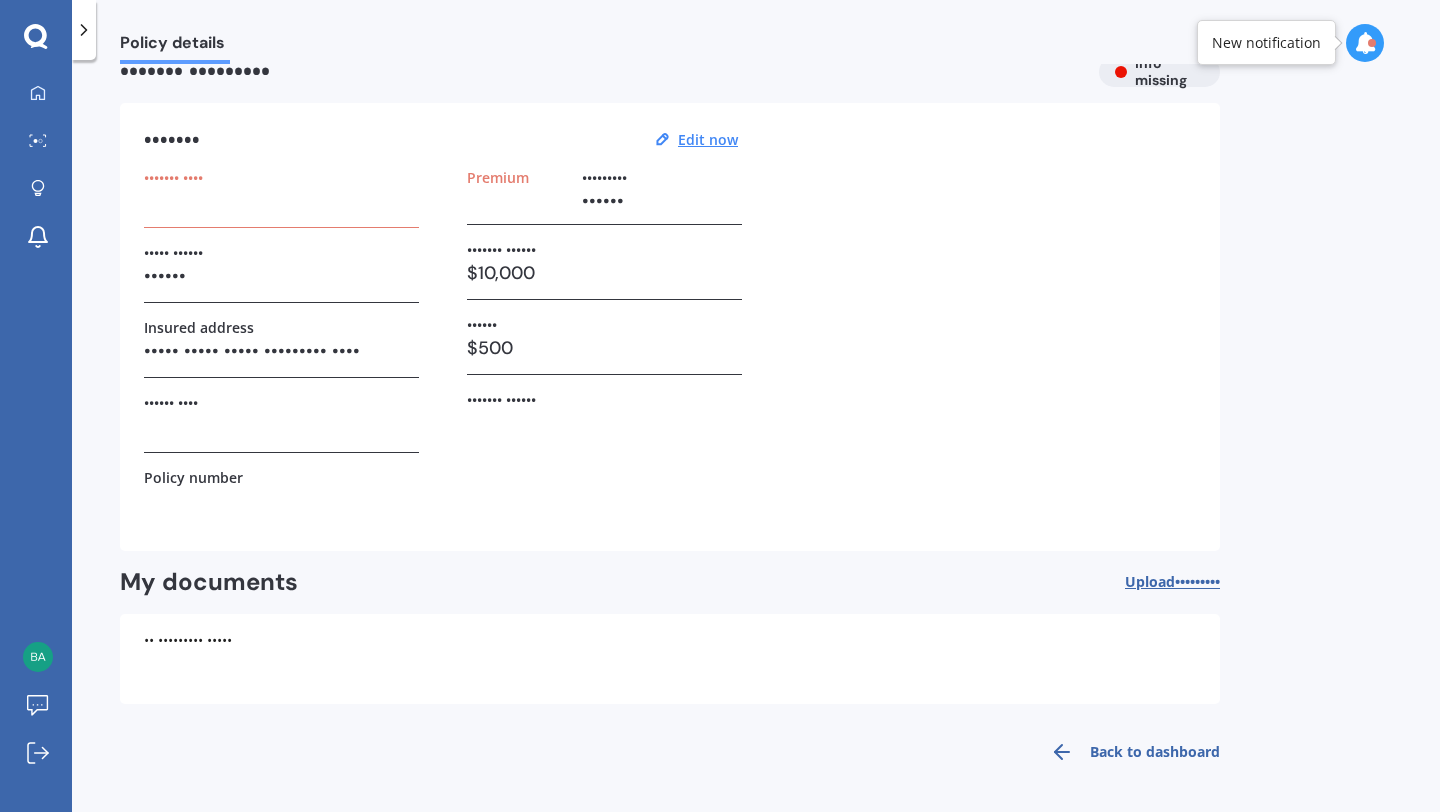 scroll, scrollTop: 0, scrollLeft: 0, axis: both 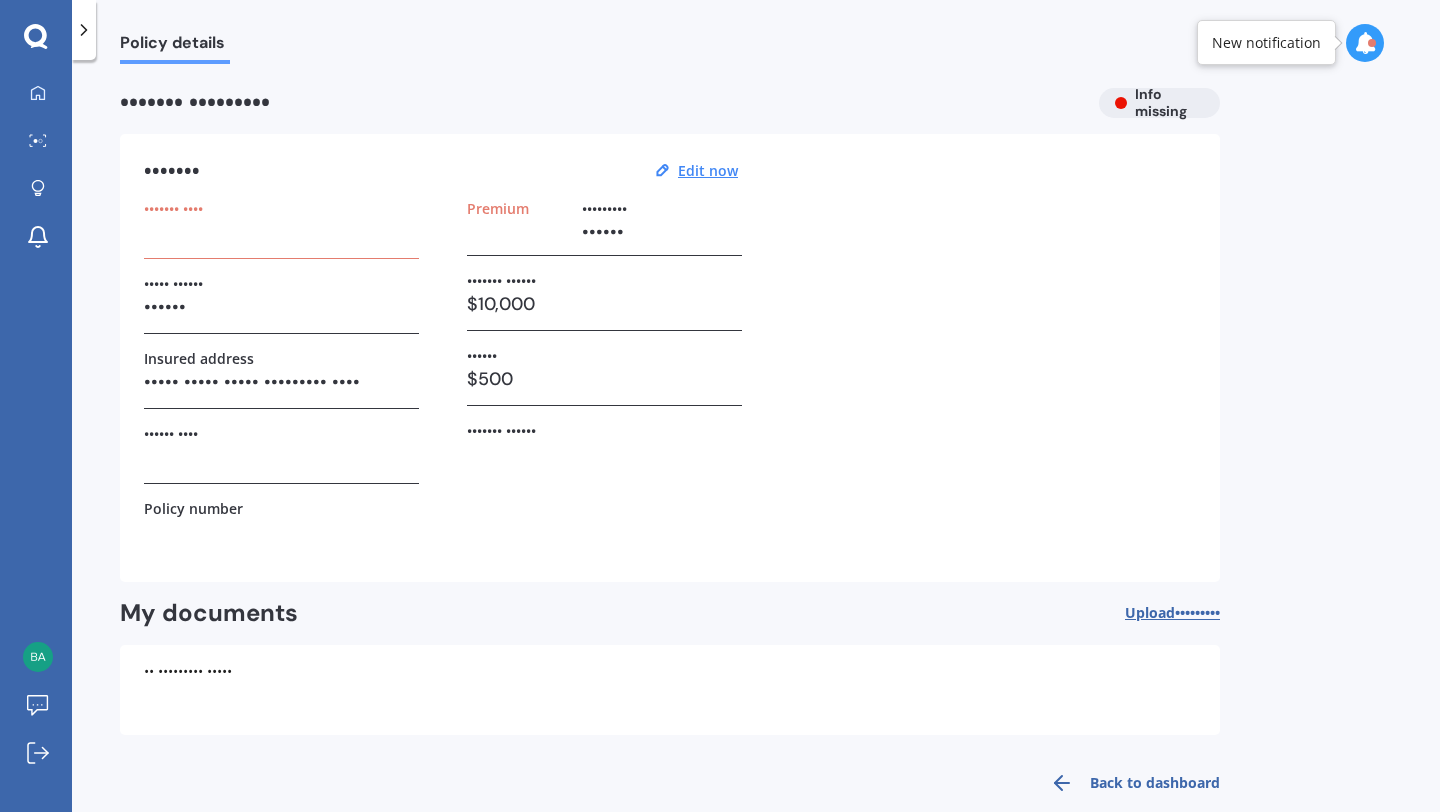 click at bounding box center [84, 30] 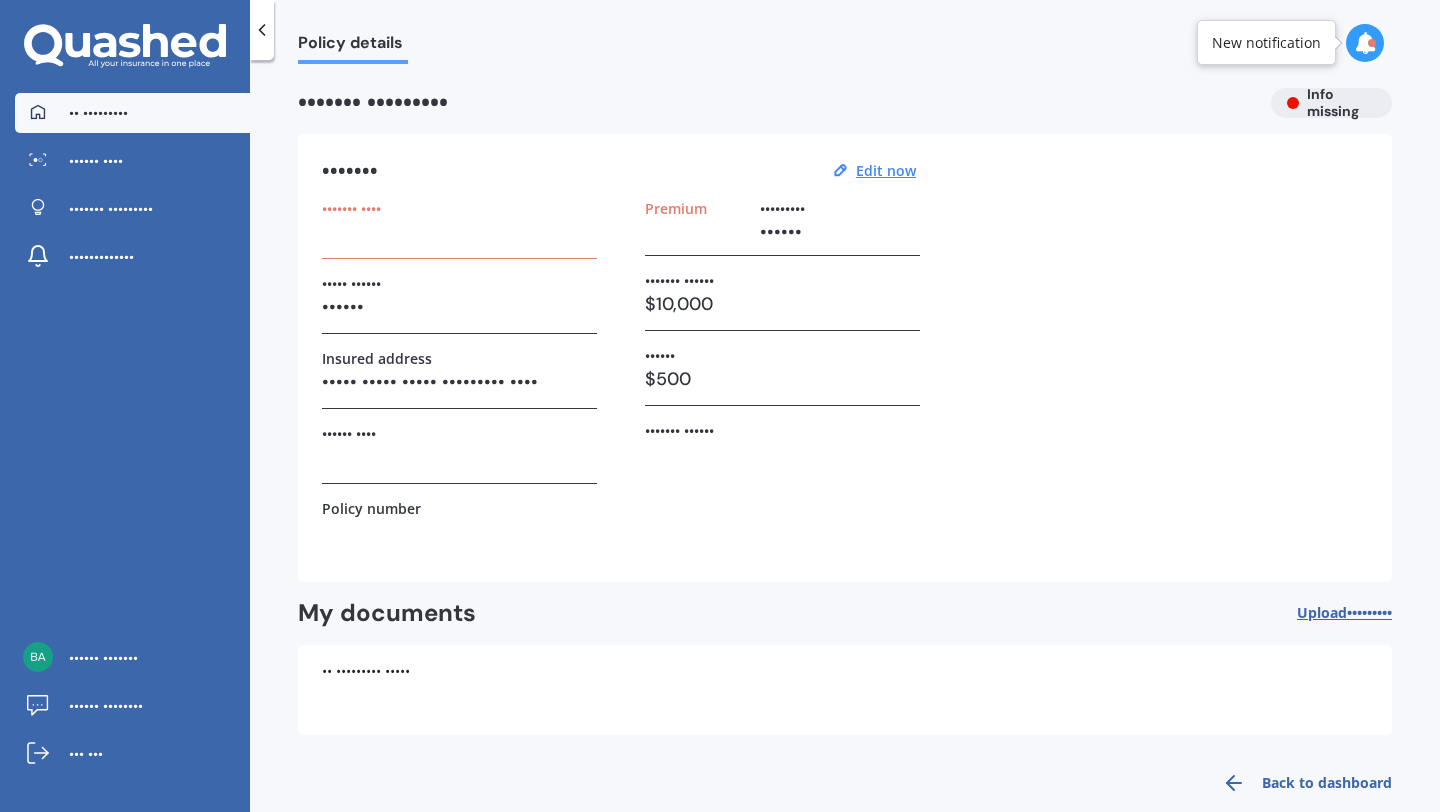 click on "•• •••••••••" at bounding box center [132, 113] 